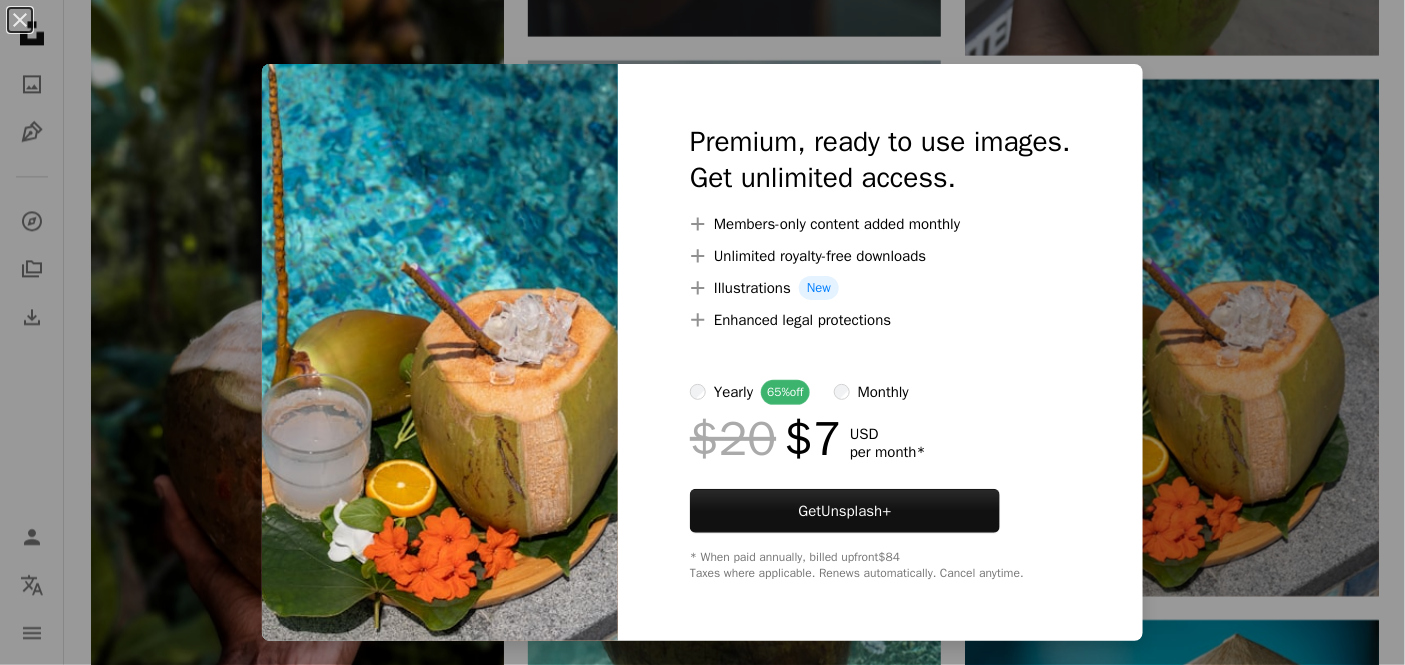 scroll, scrollTop: 1555, scrollLeft: 0, axis: vertical 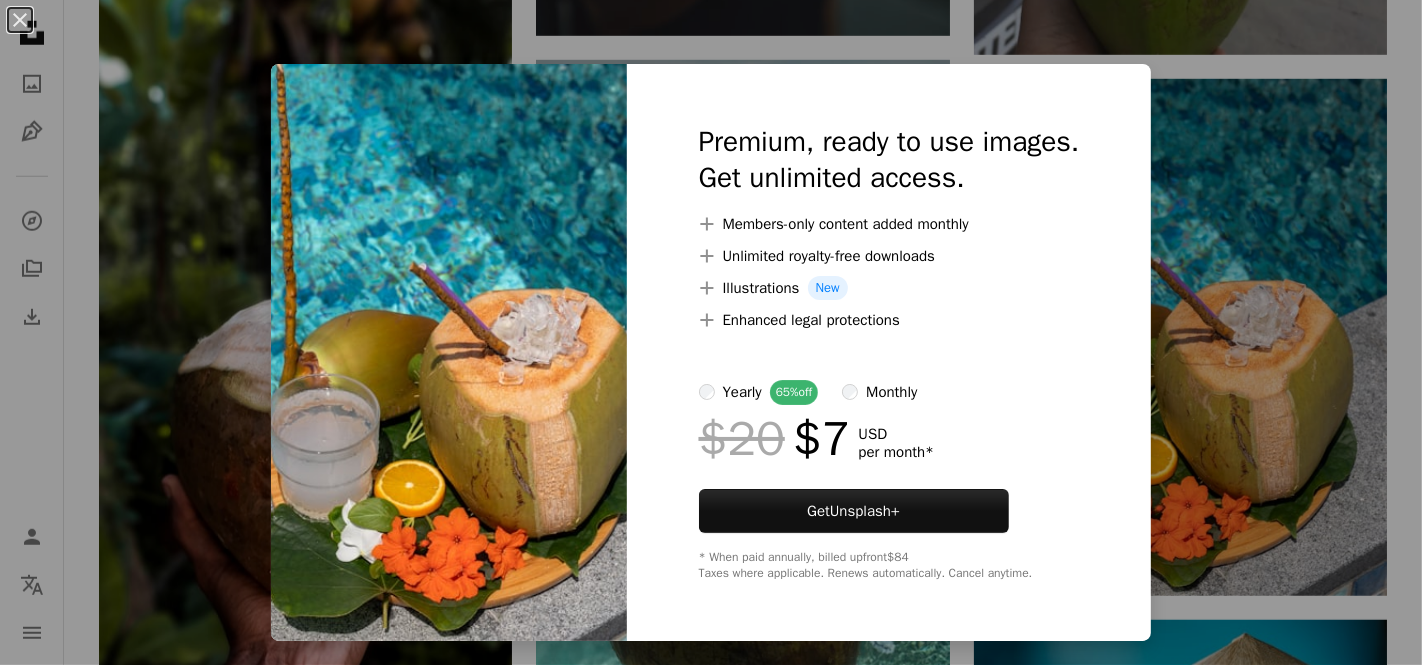 click on "An X shape Premium, ready to use images. Get unlimited access. A plus sign Members-only content added monthly A plus sign Unlimited royalty-free downloads A plus sign Illustrations  New A plus sign Enhanced legal protections yearly 65%  off monthly $20   $7 USD per month * Get  Unsplash+ * When paid annually, billed upfront  $84 Taxes where applicable. Renews automatically. Cancel anytime." at bounding box center [711, 332] 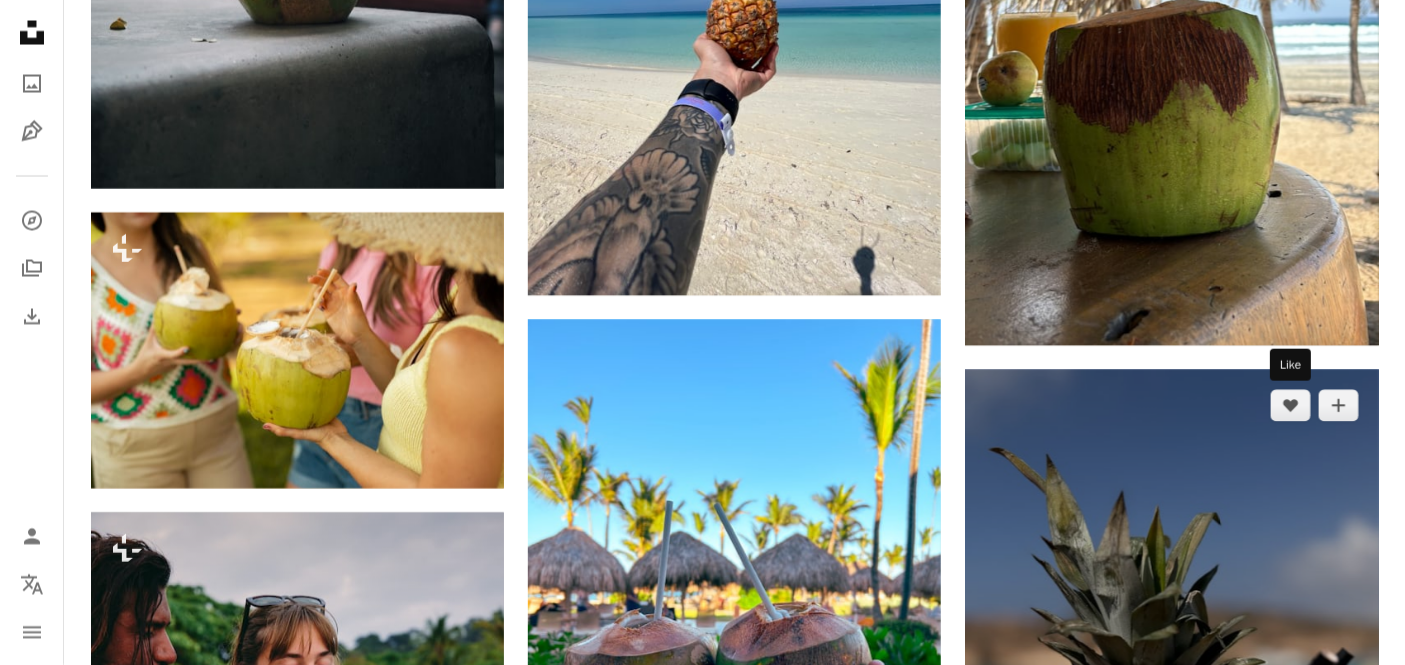 scroll, scrollTop: 8888, scrollLeft: 0, axis: vertical 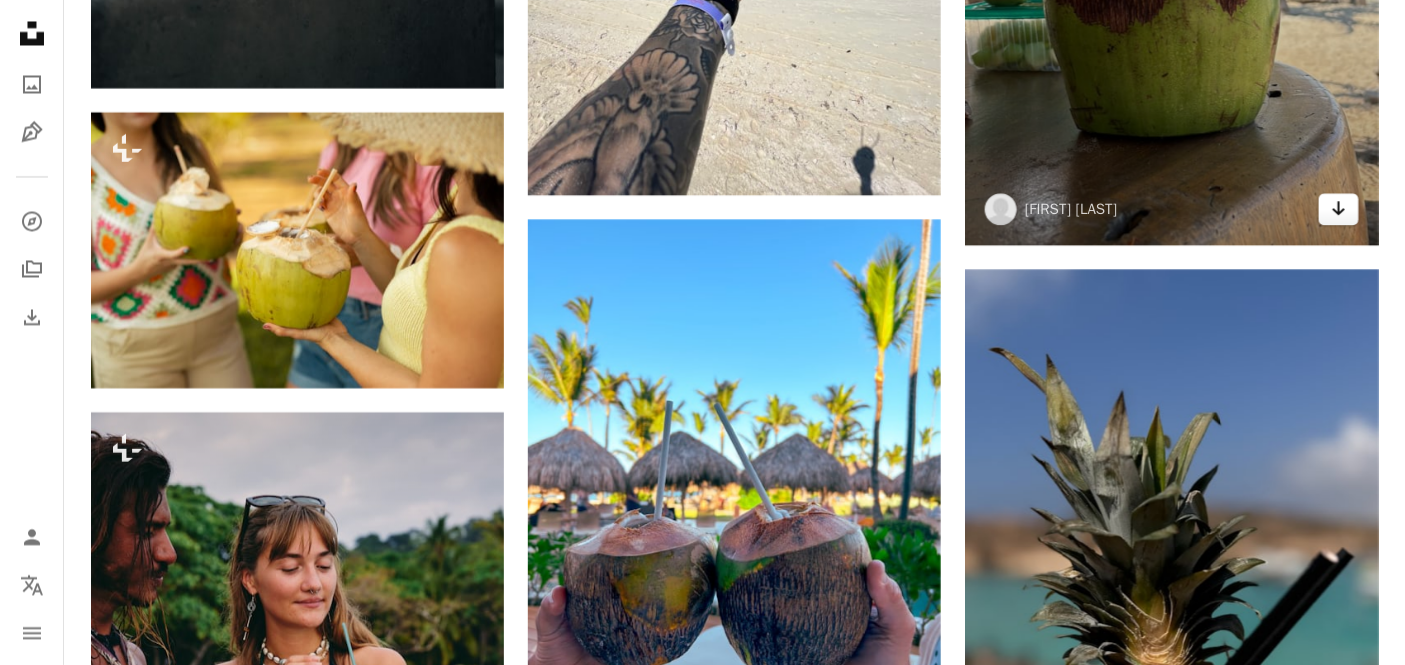 click on "Arrow pointing down" at bounding box center (1339, 209) 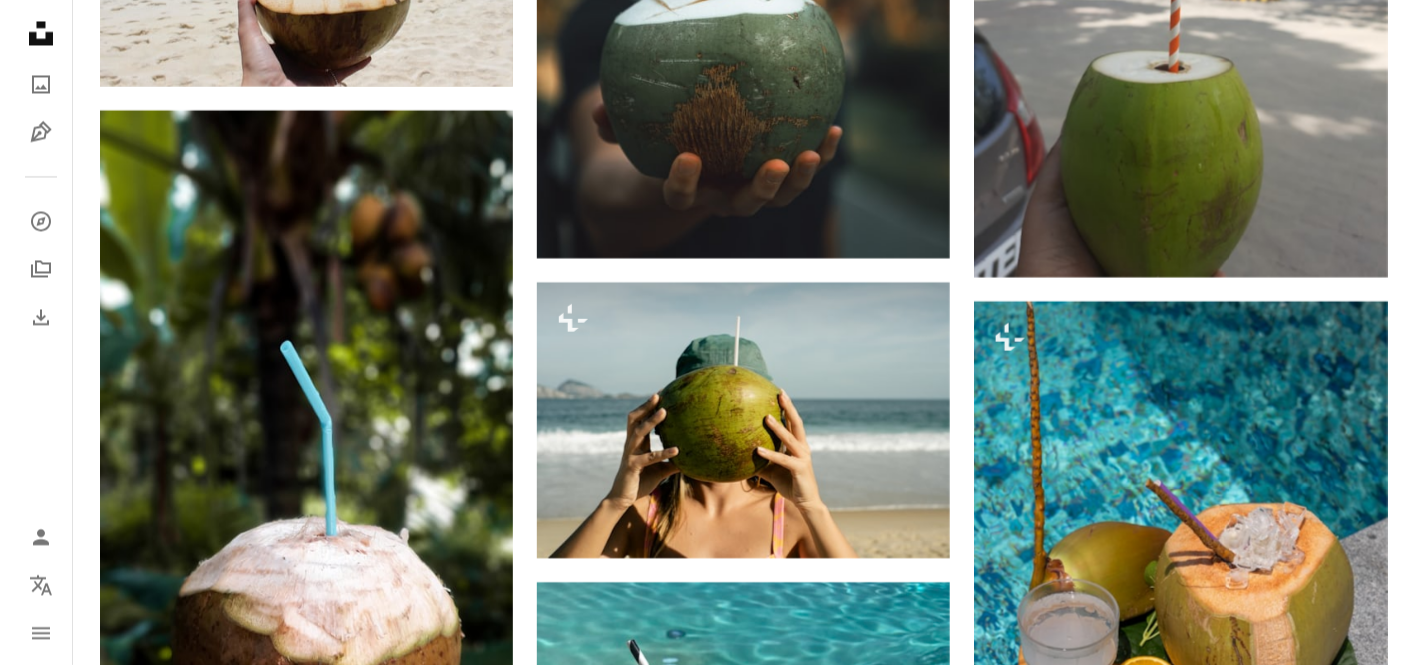 scroll, scrollTop: 1666, scrollLeft: 0, axis: vertical 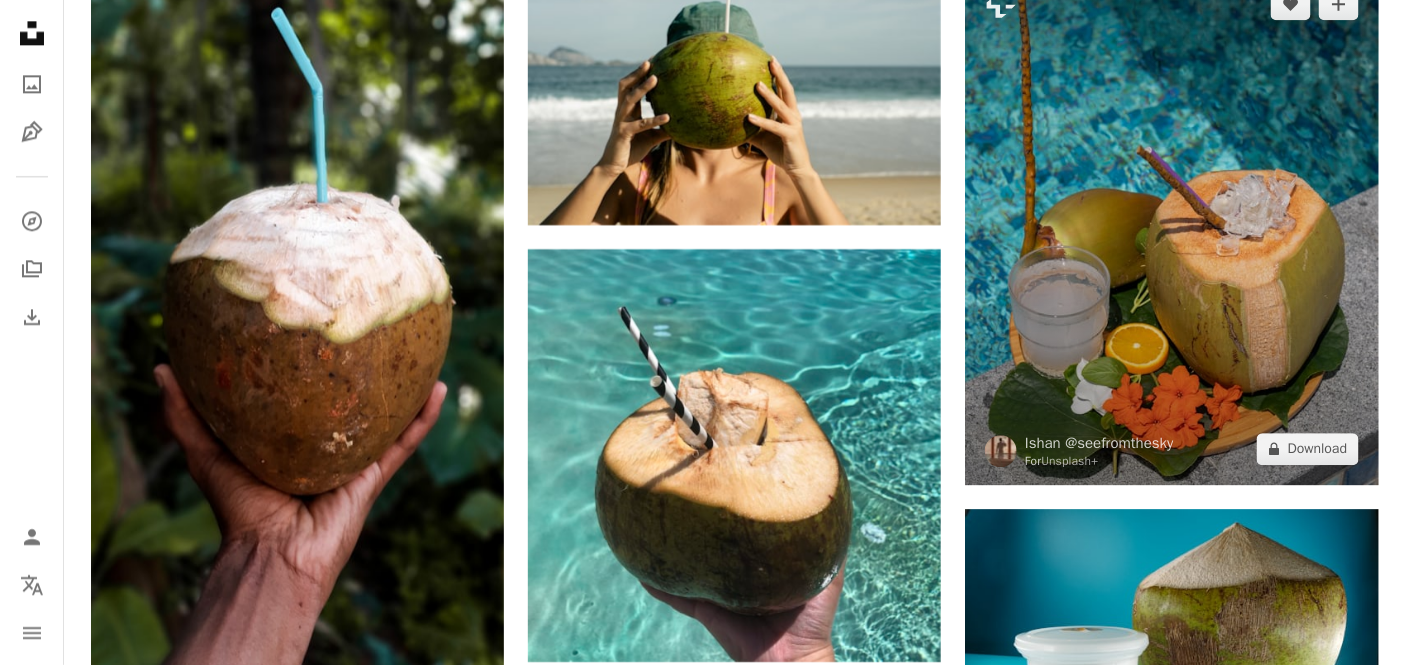 click at bounding box center [1171, 226] 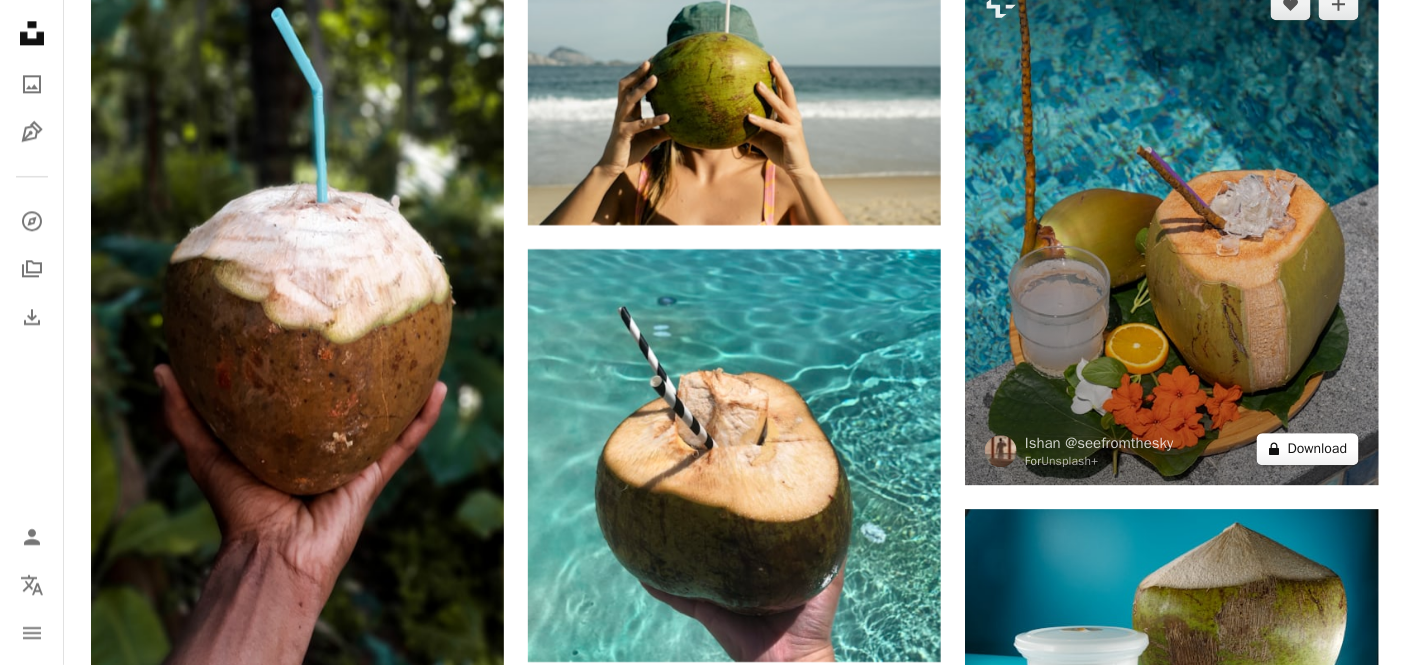click on "**********" at bounding box center (702, 27581) 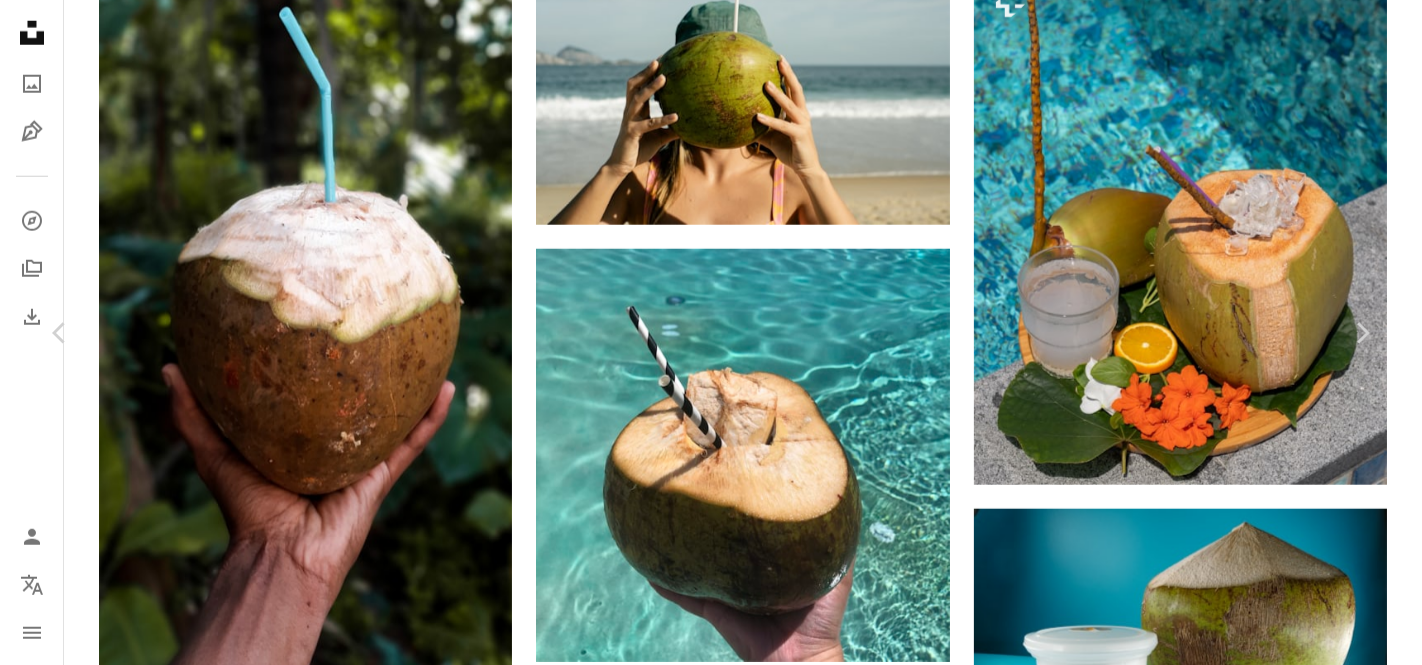 scroll, scrollTop: 111, scrollLeft: 0, axis: vertical 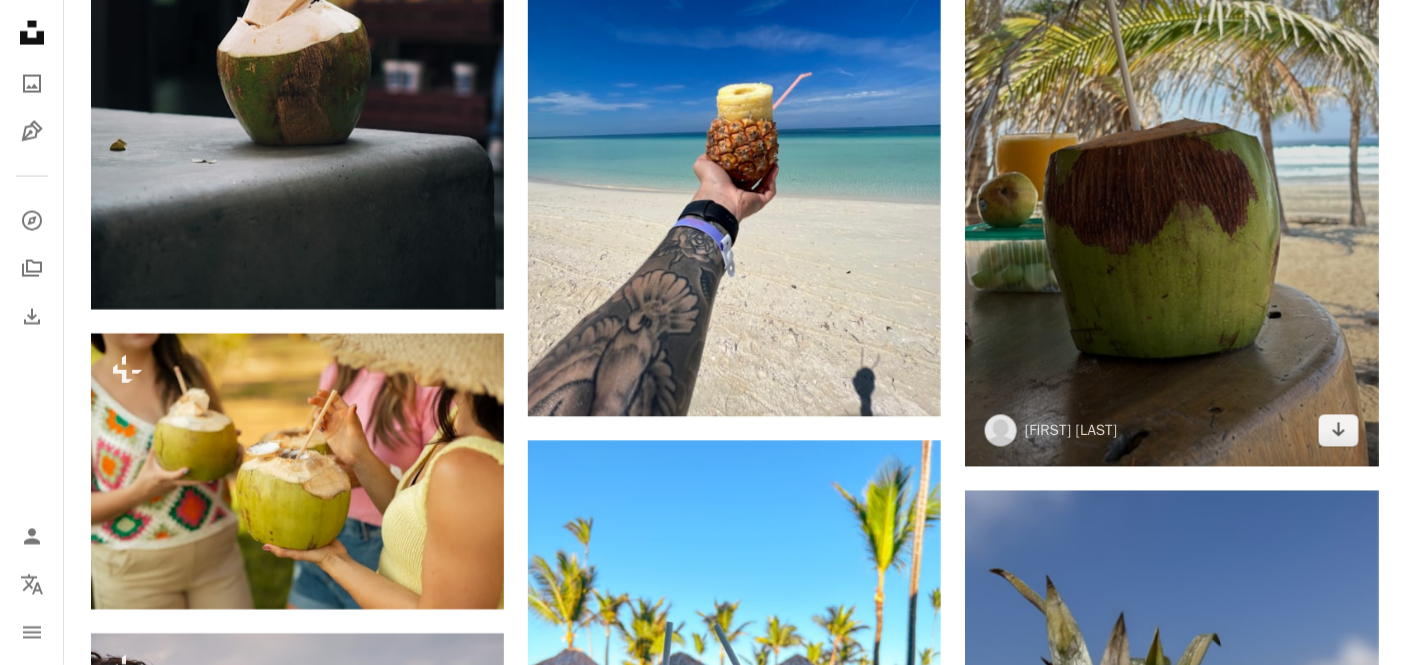 click at bounding box center (1171, 99) 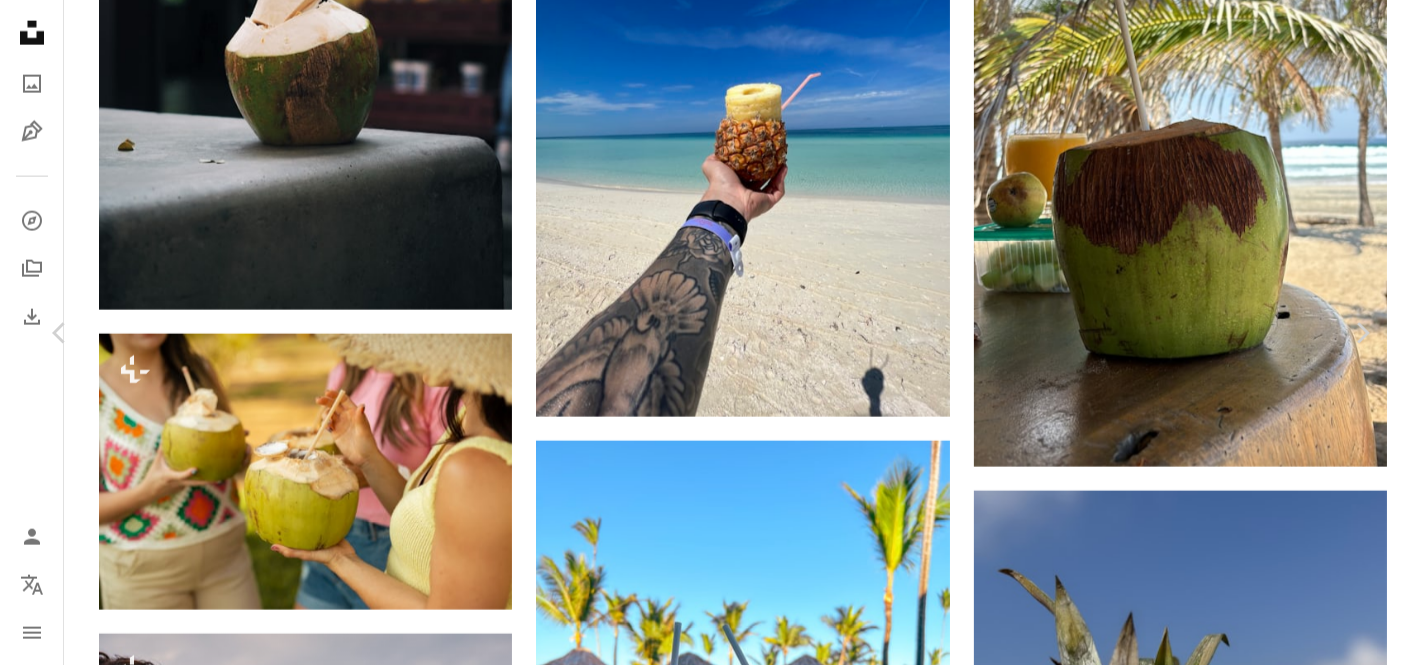 click on "Download free" at bounding box center [1173, 49876] 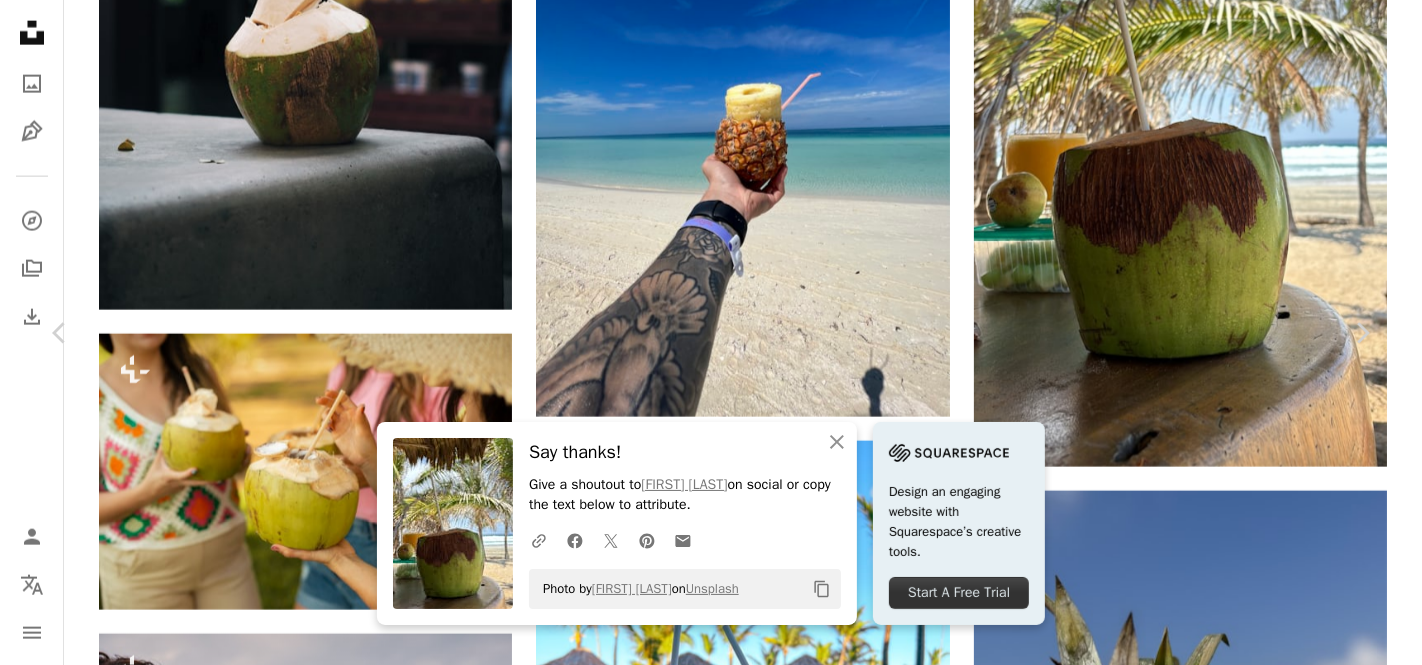 scroll, scrollTop: 8471, scrollLeft: 0, axis: vertical 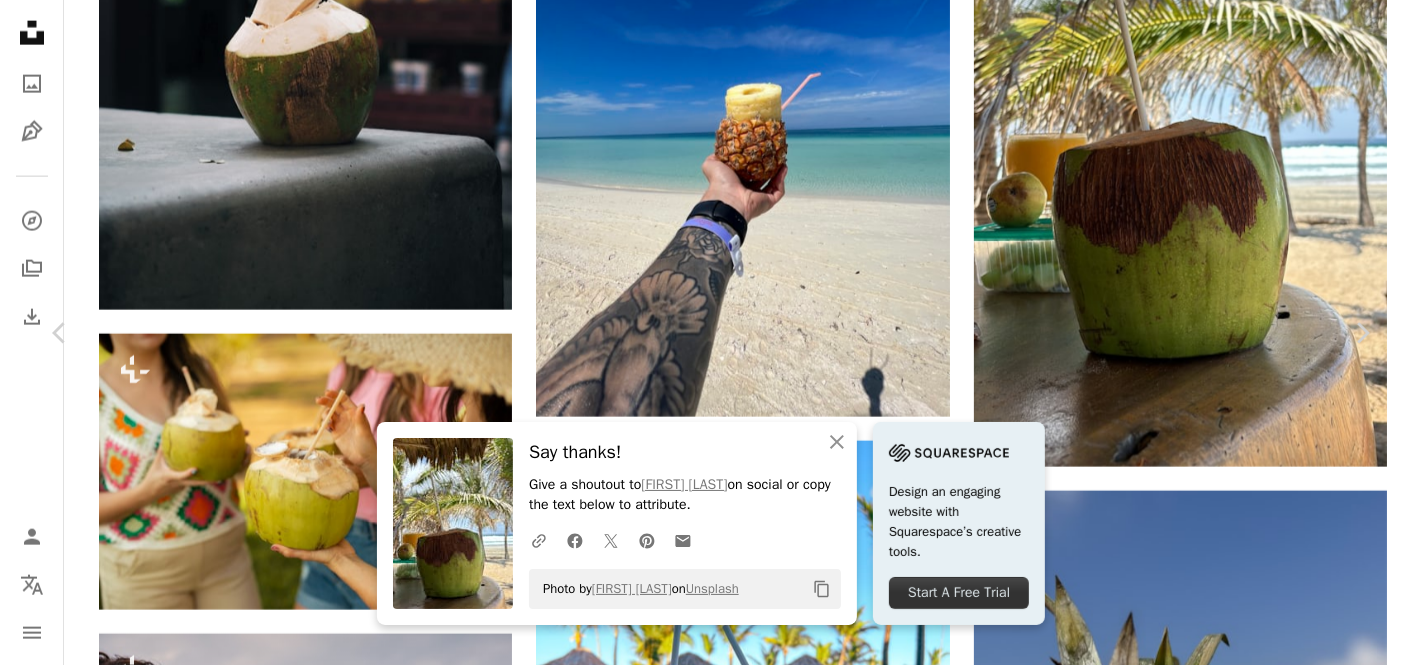click on "An X shape" at bounding box center [20, 20] 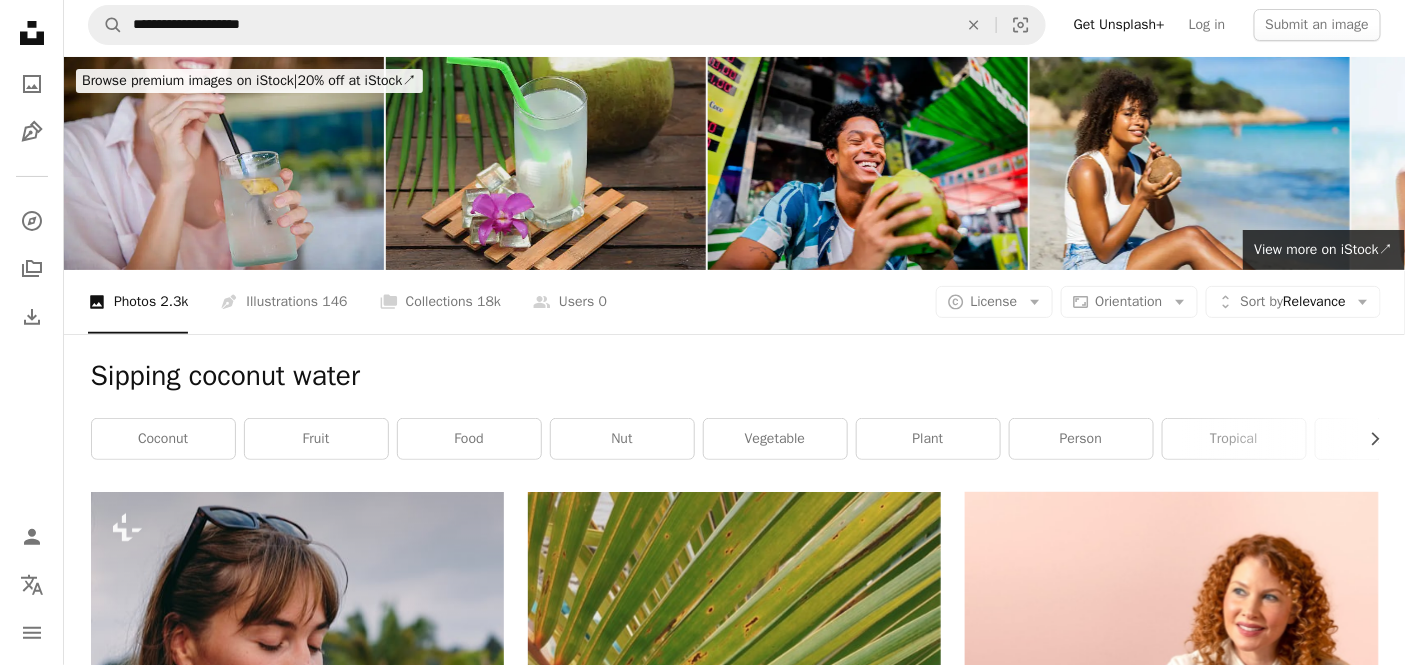 scroll, scrollTop: 0, scrollLeft: 0, axis: both 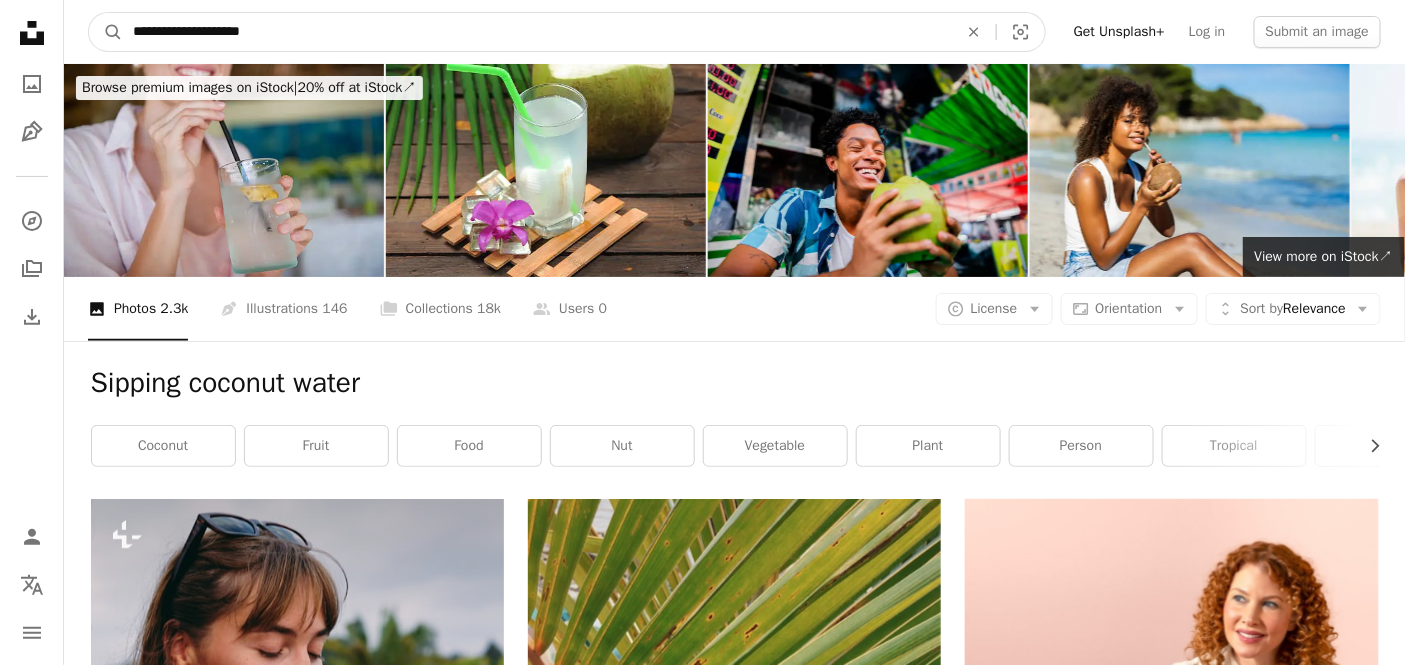 click on "**********" at bounding box center [537, 32] 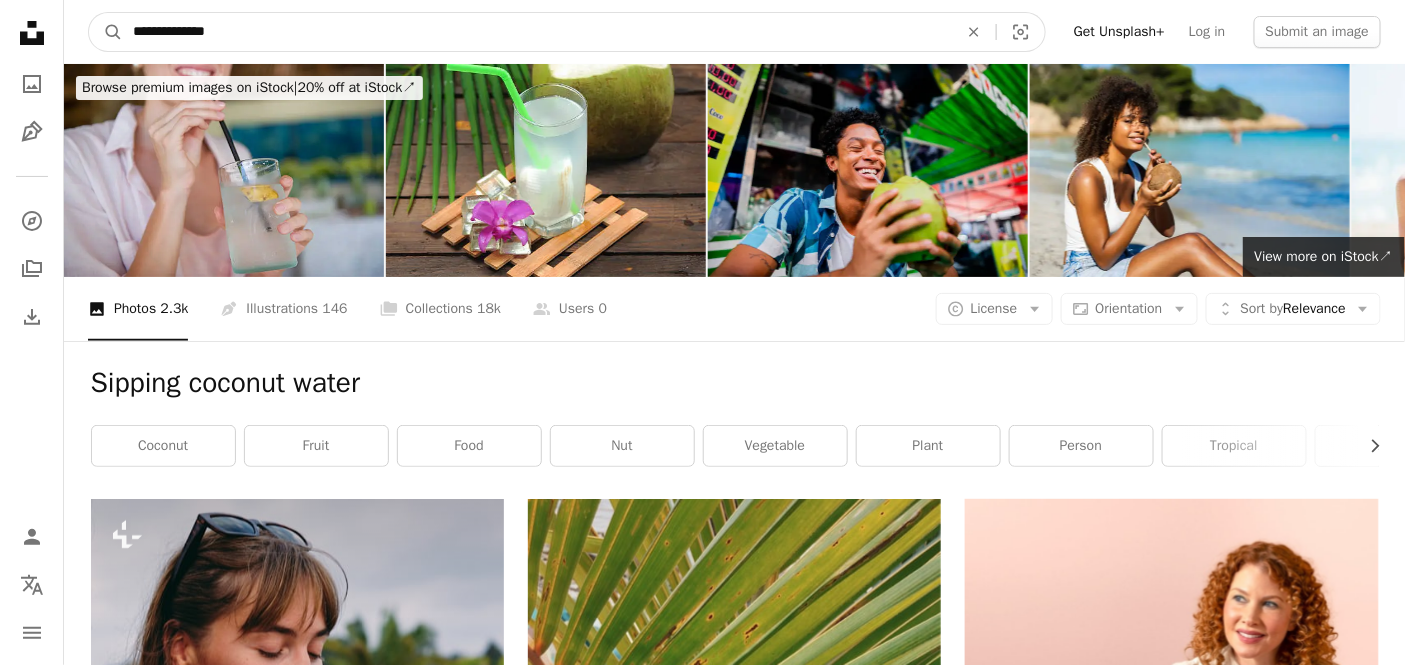 click on "A magnifying glass" at bounding box center (106, 32) 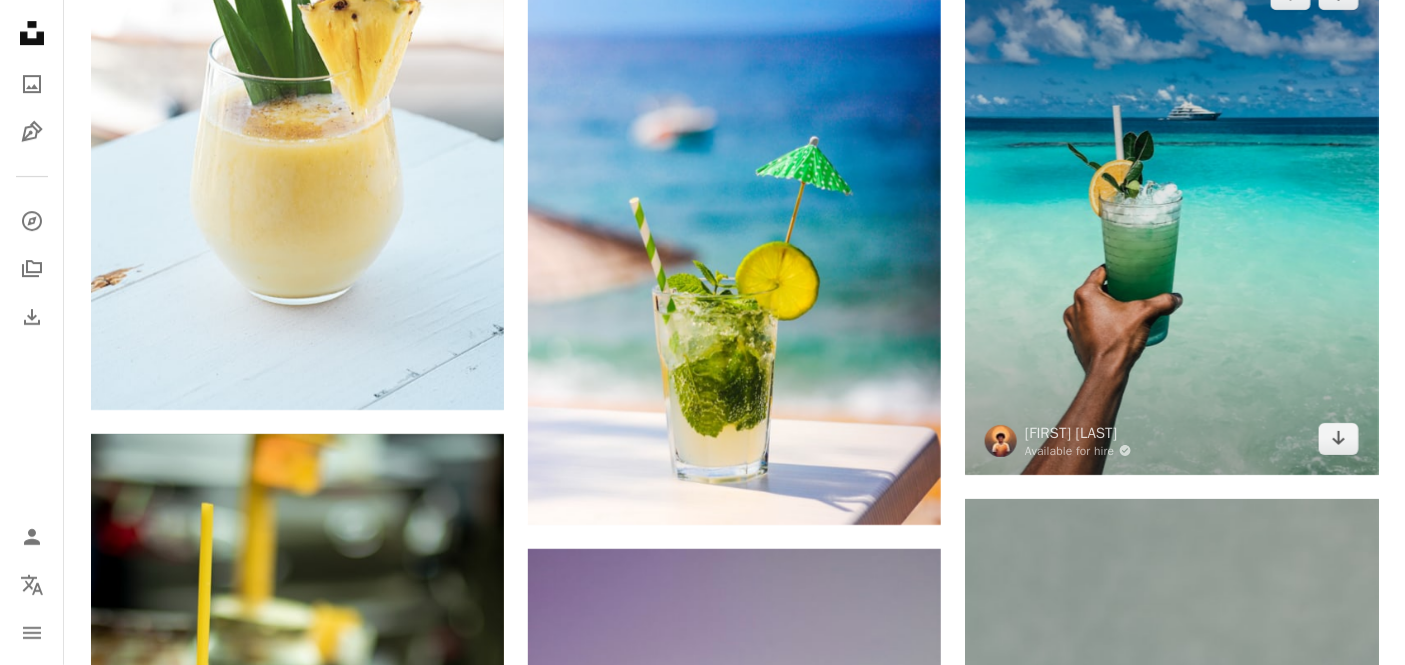 scroll, scrollTop: 45111, scrollLeft: 0, axis: vertical 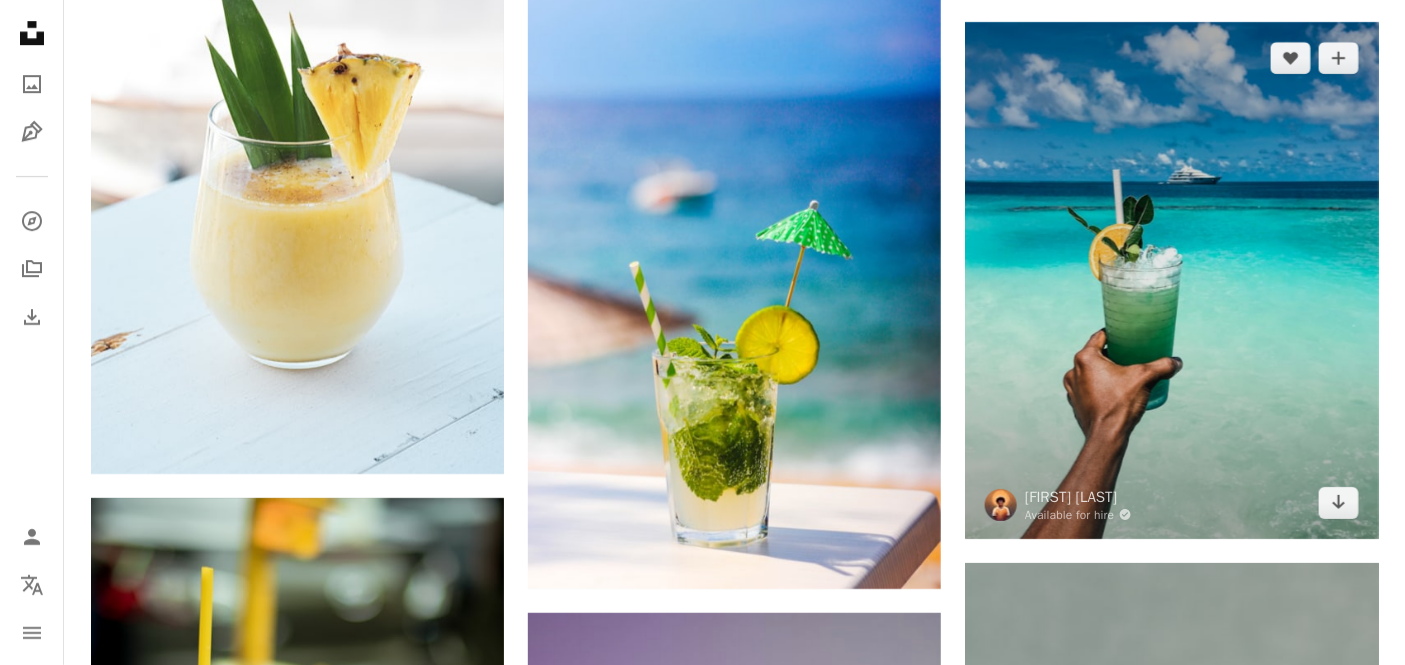 click at bounding box center [1171, 280] 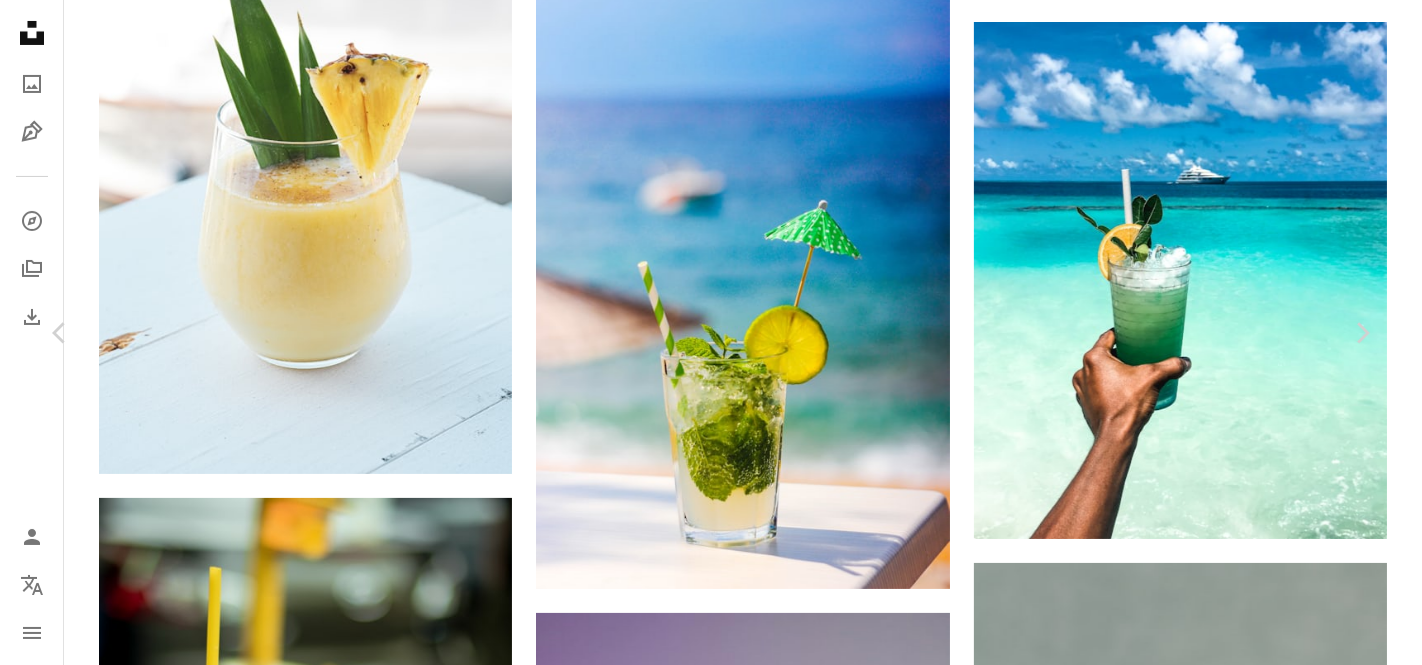 click on "Download free" at bounding box center (1173, 5624) 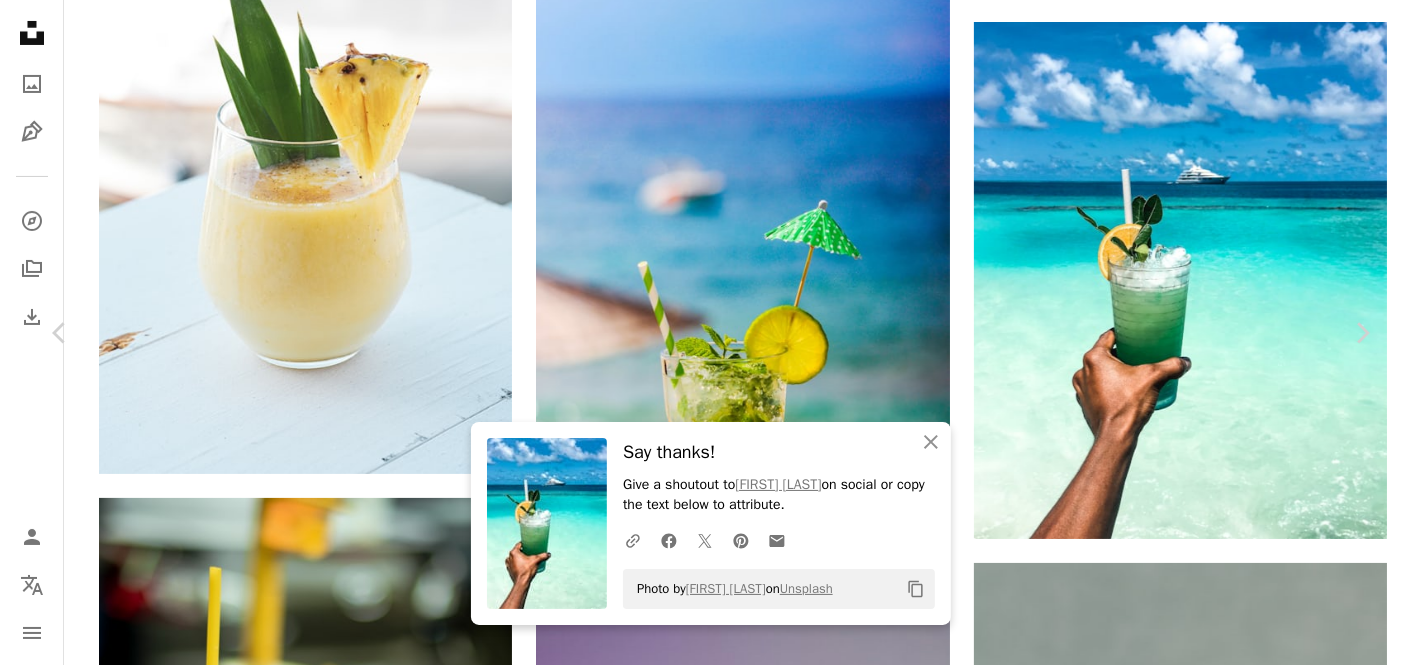 click on "Zoom in" at bounding box center [703, 5955] 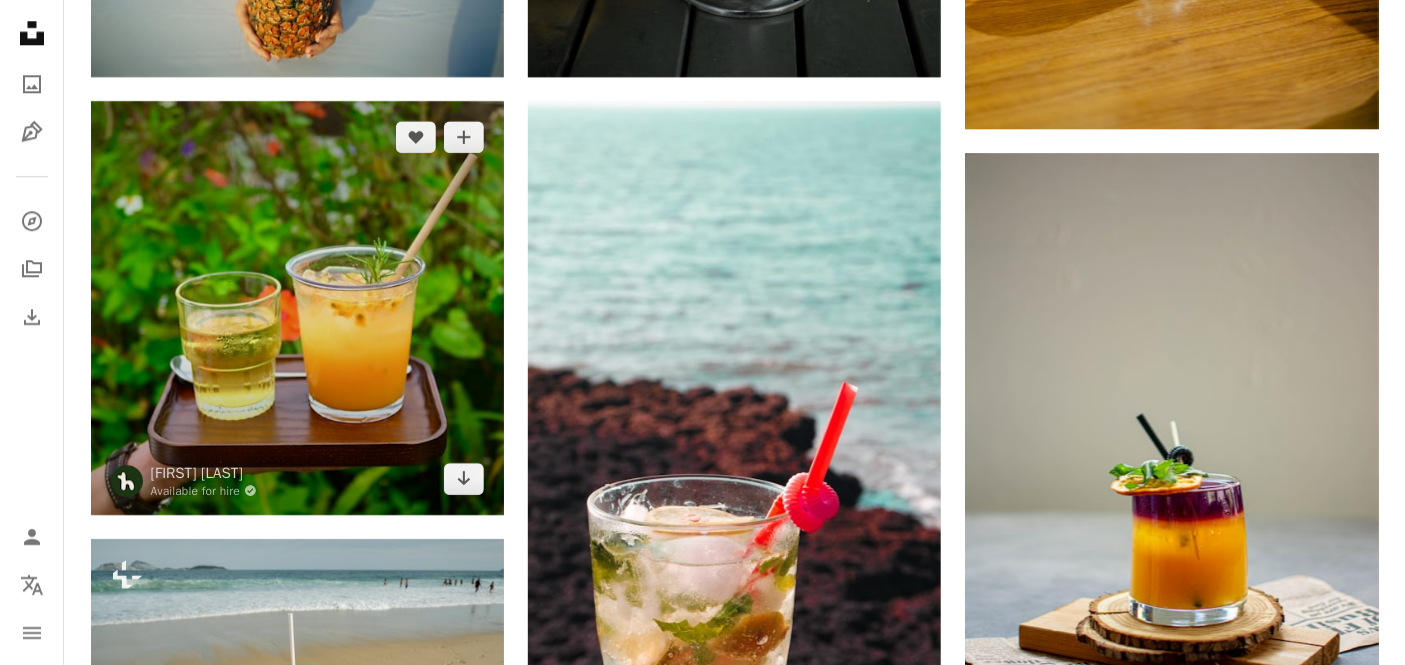 scroll, scrollTop: 41555, scrollLeft: 0, axis: vertical 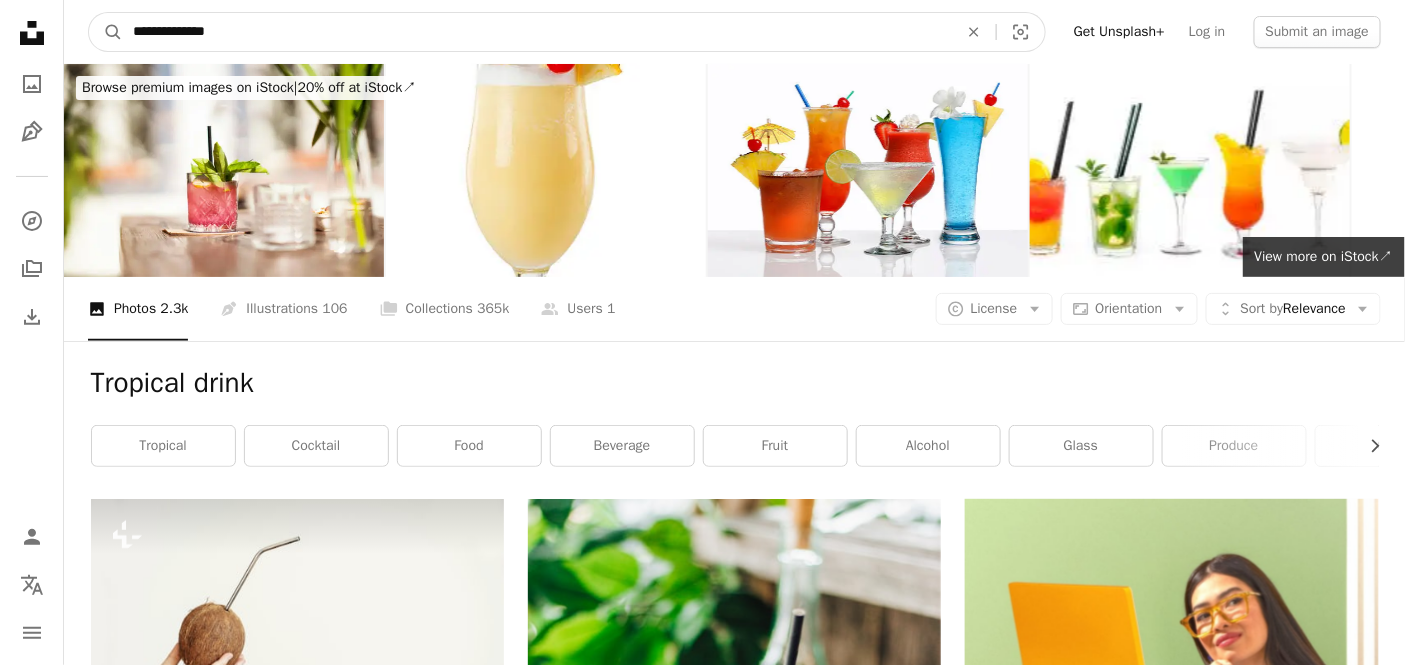 drag, startPoint x: 316, startPoint y: 39, endPoint x: 44, endPoint y: 12, distance: 273.3368 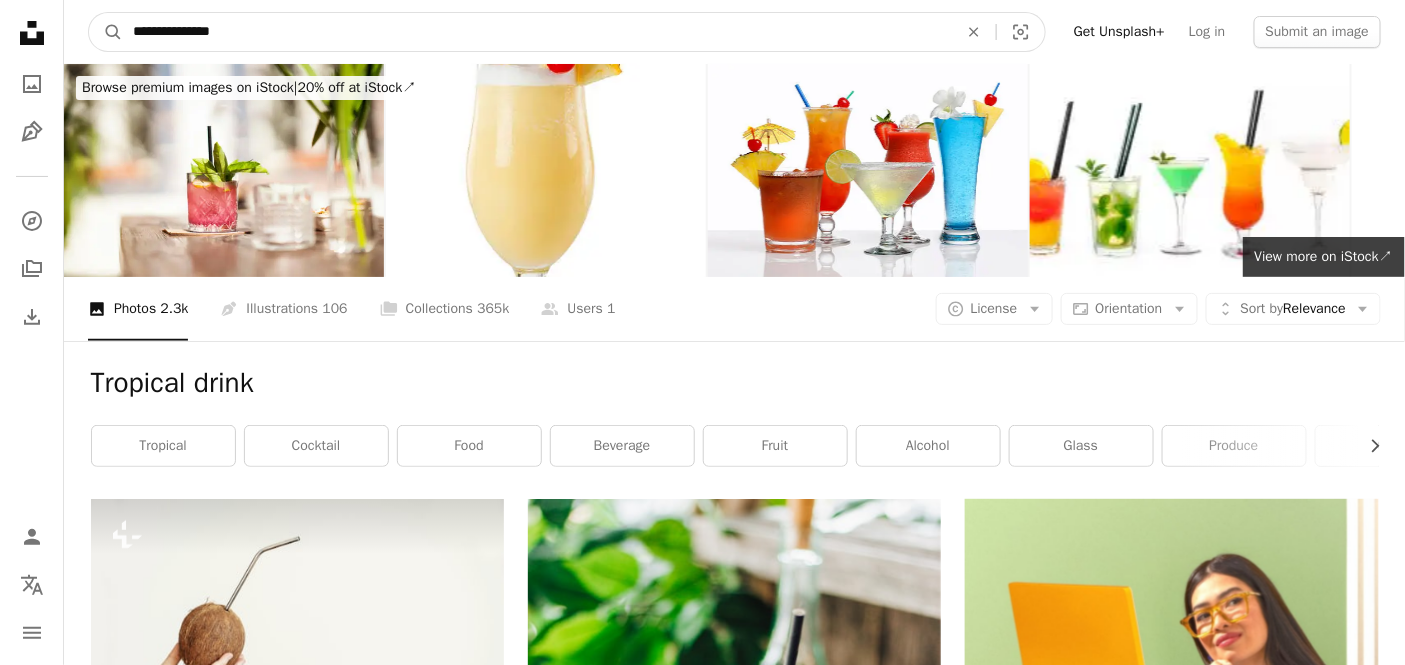 type on "**********" 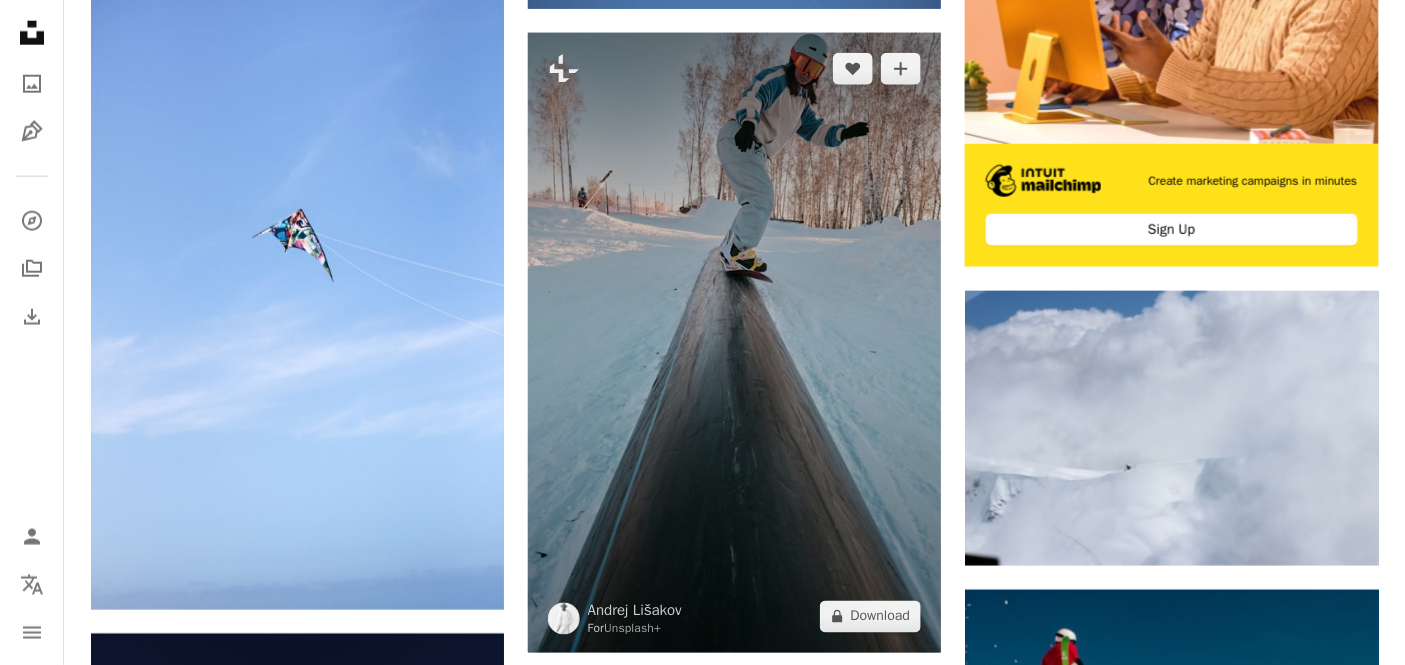 scroll, scrollTop: 0, scrollLeft: 0, axis: both 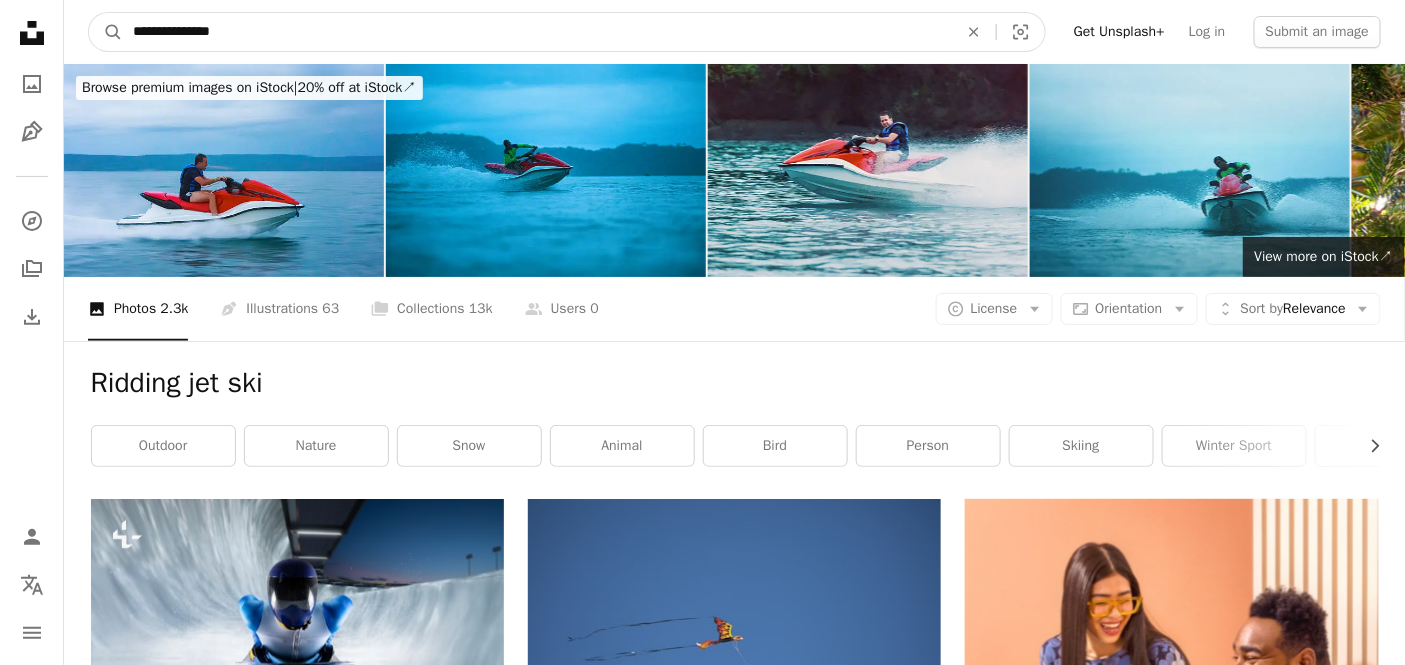 drag, startPoint x: 236, startPoint y: 31, endPoint x: 61, endPoint y: -8, distance: 179.29306 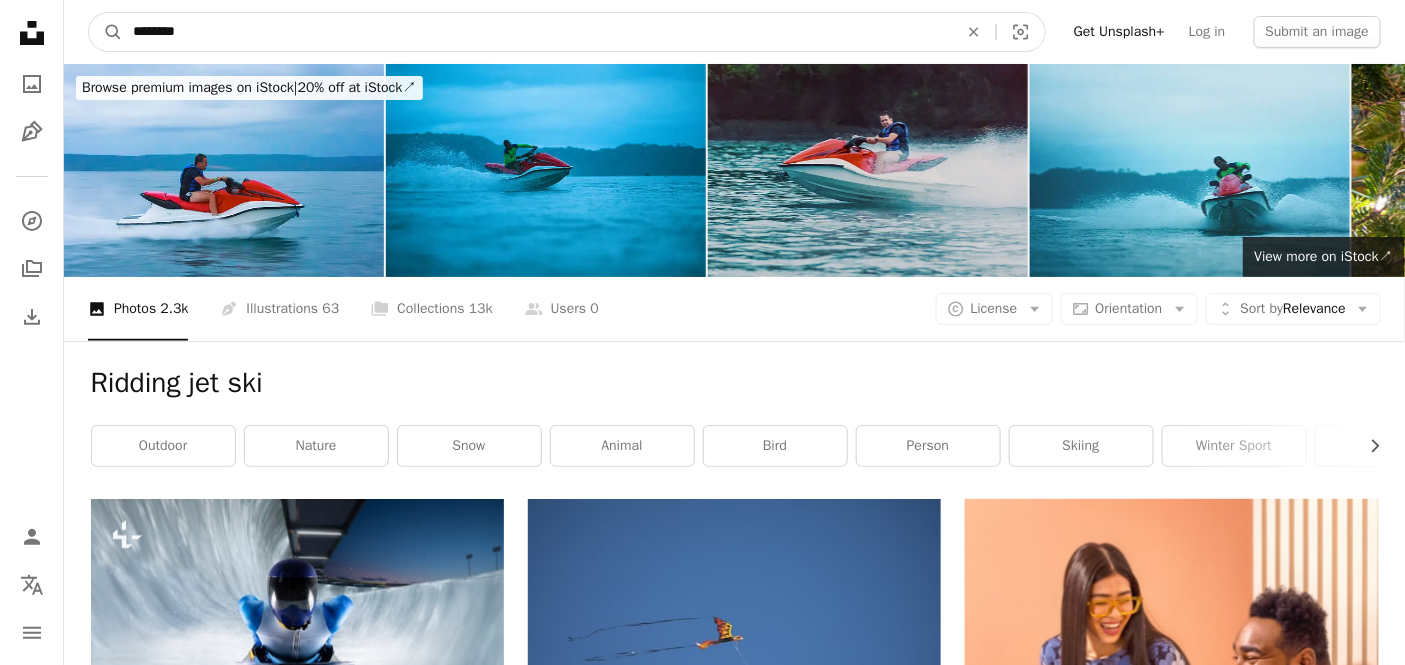 type on "********" 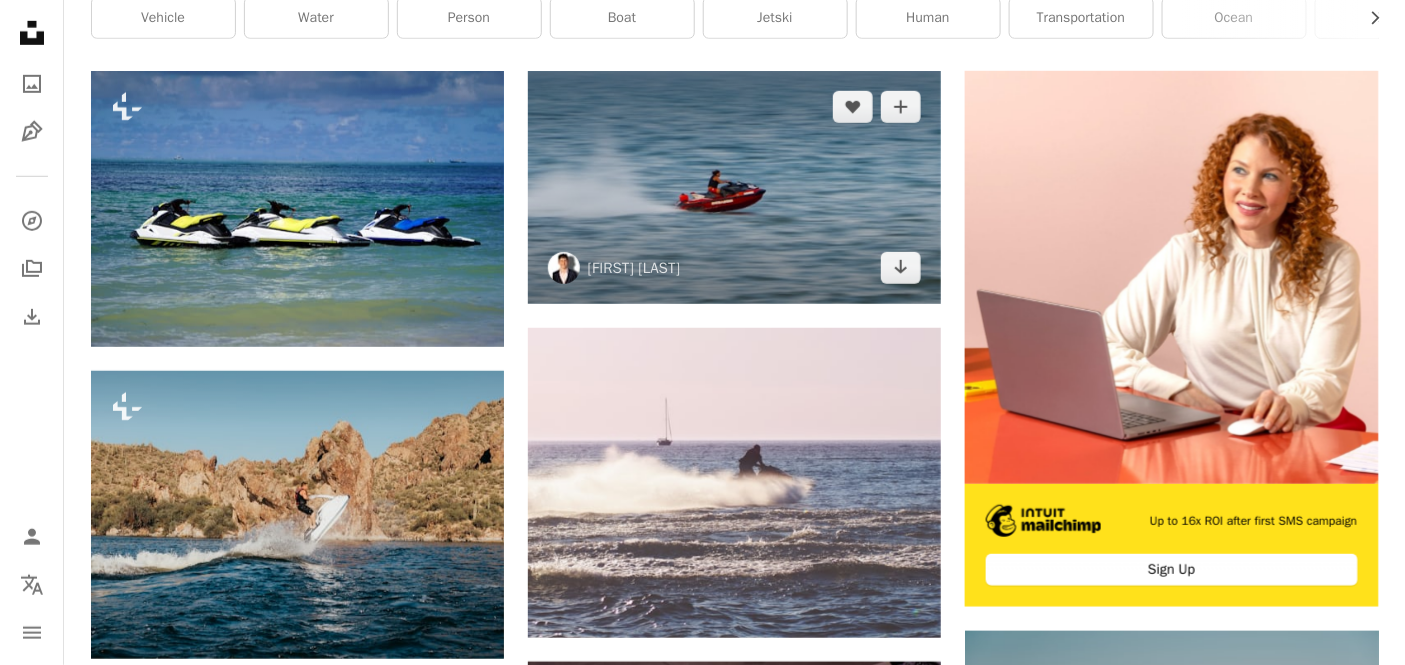 scroll, scrollTop: 0, scrollLeft: 0, axis: both 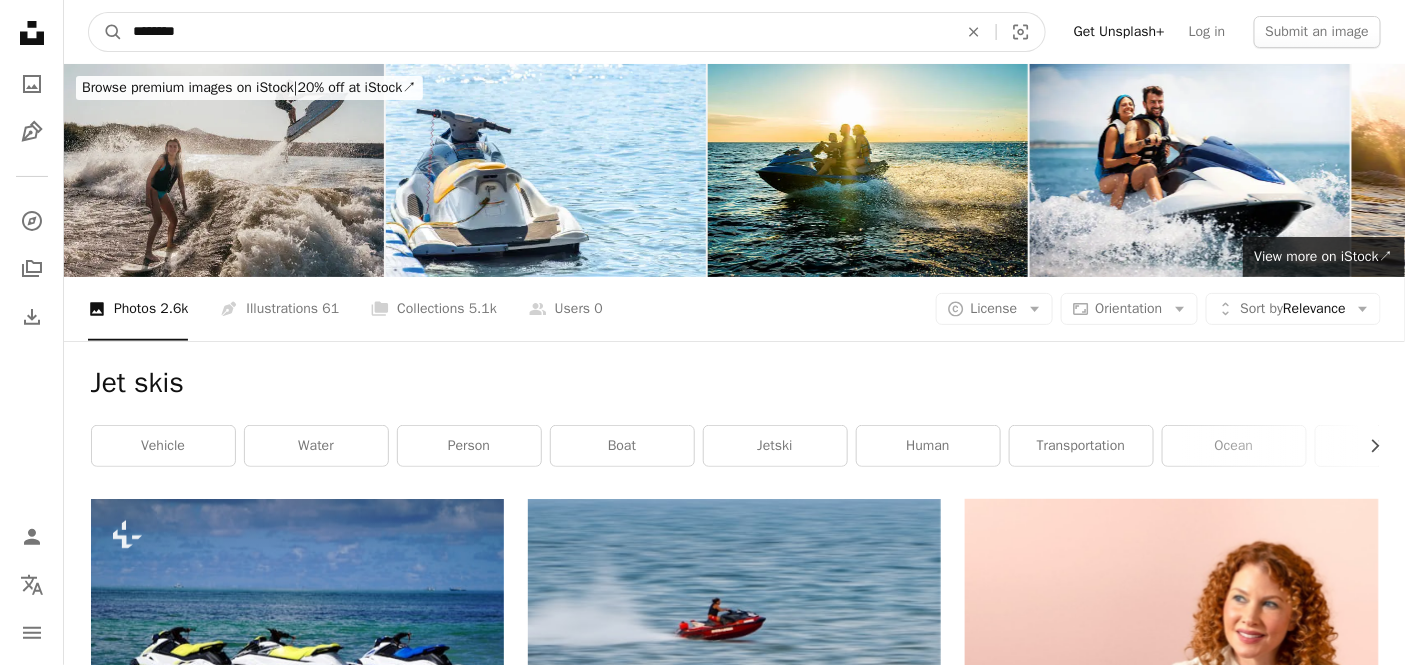 click on "********" at bounding box center [537, 32] 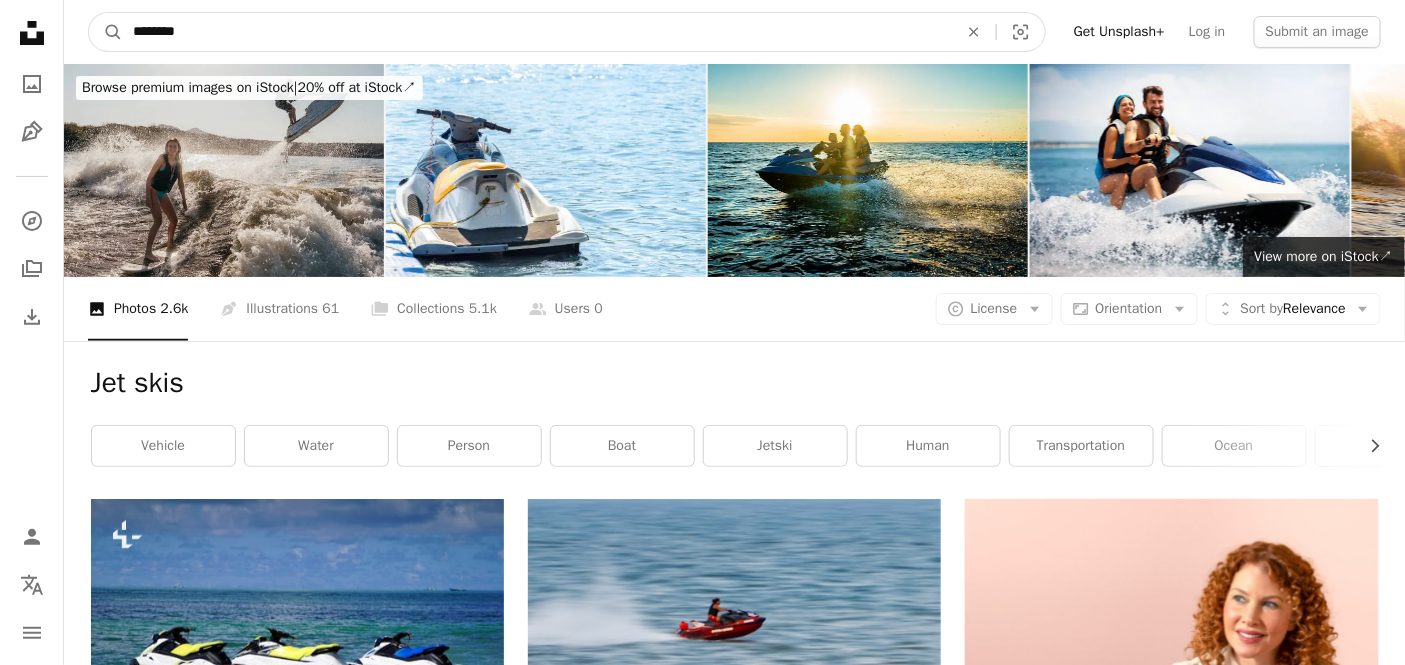 type on "********" 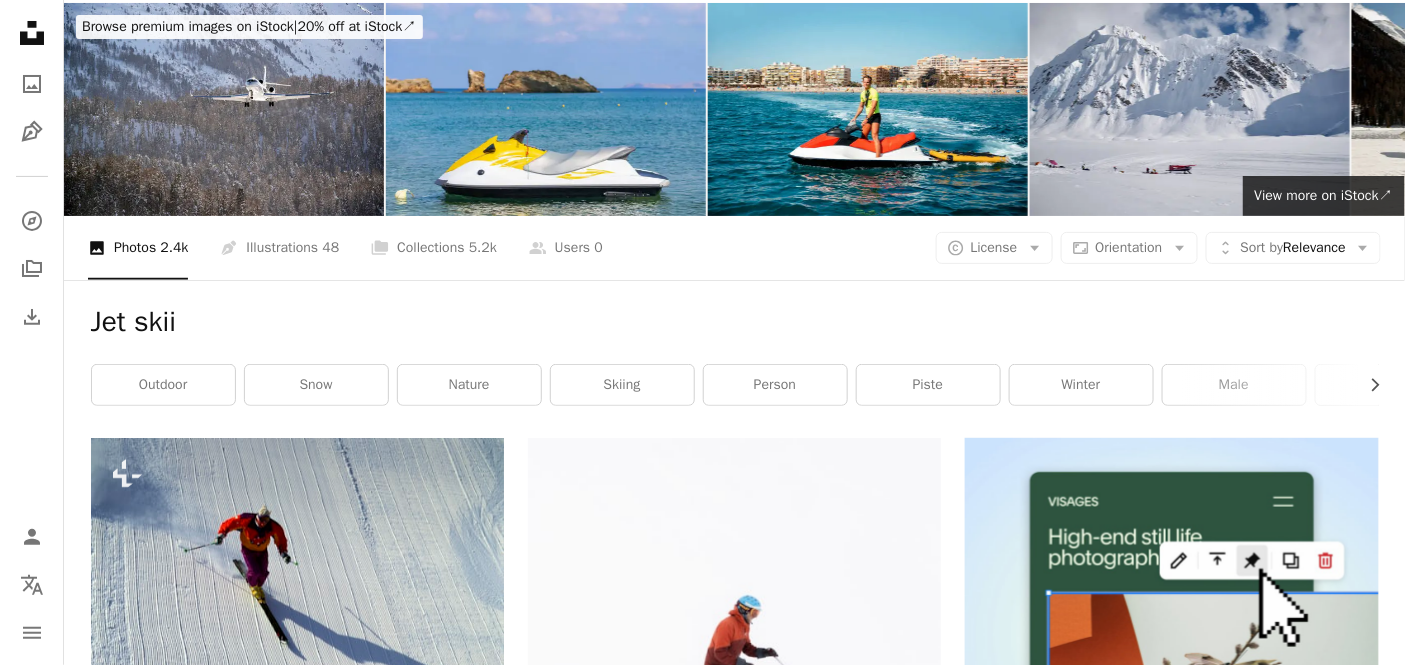 scroll, scrollTop: 0, scrollLeft: 0, axis: both 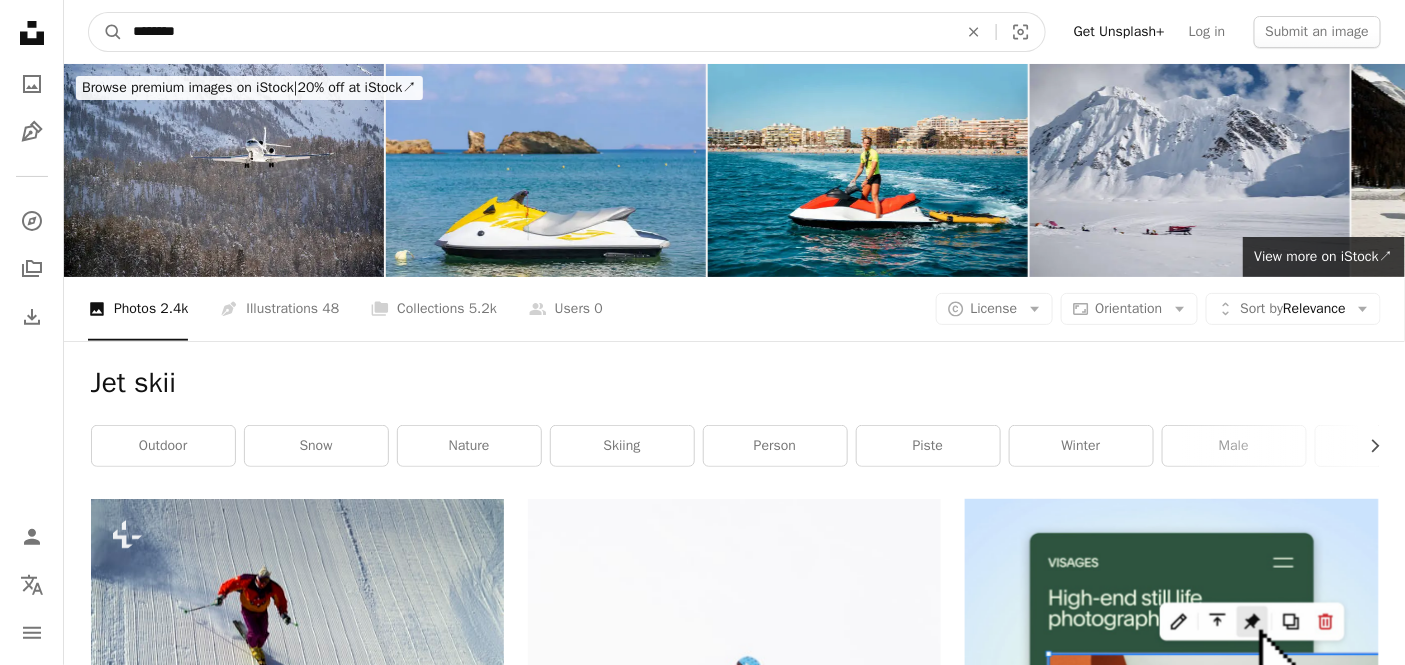 click on "********" at bounding box center [537, 32] 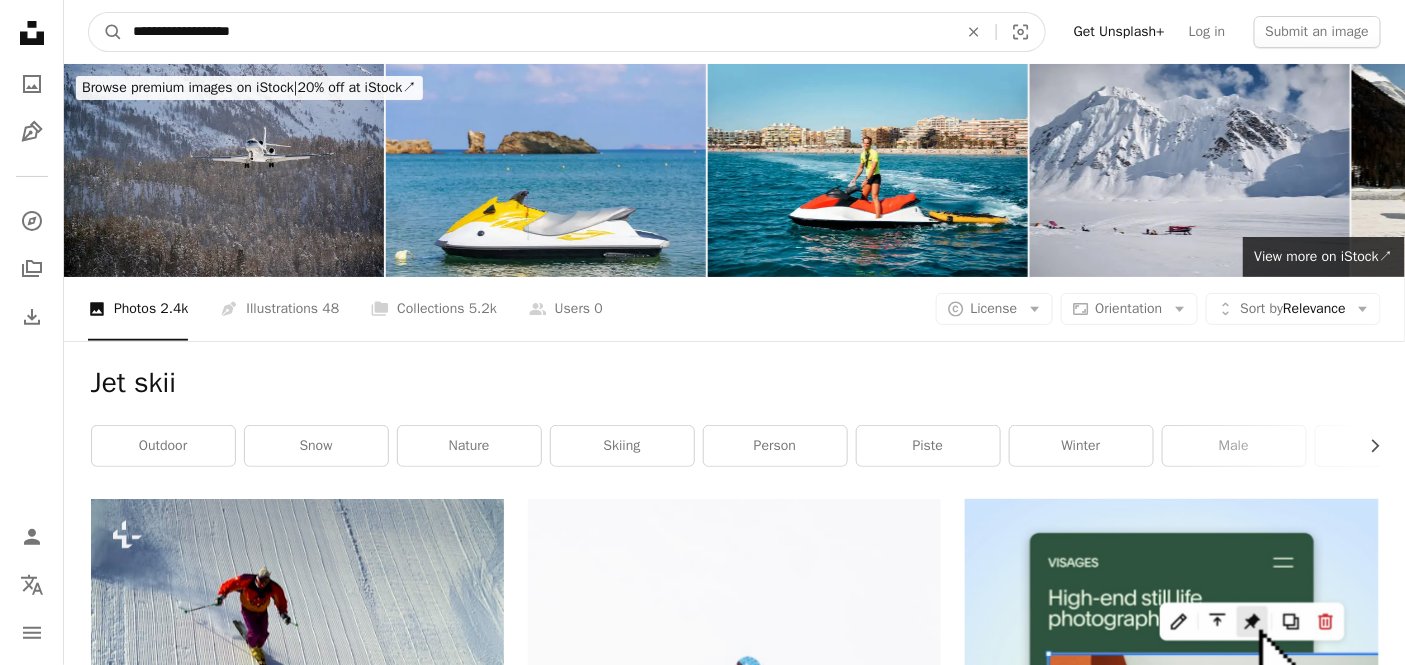 type on "**********" 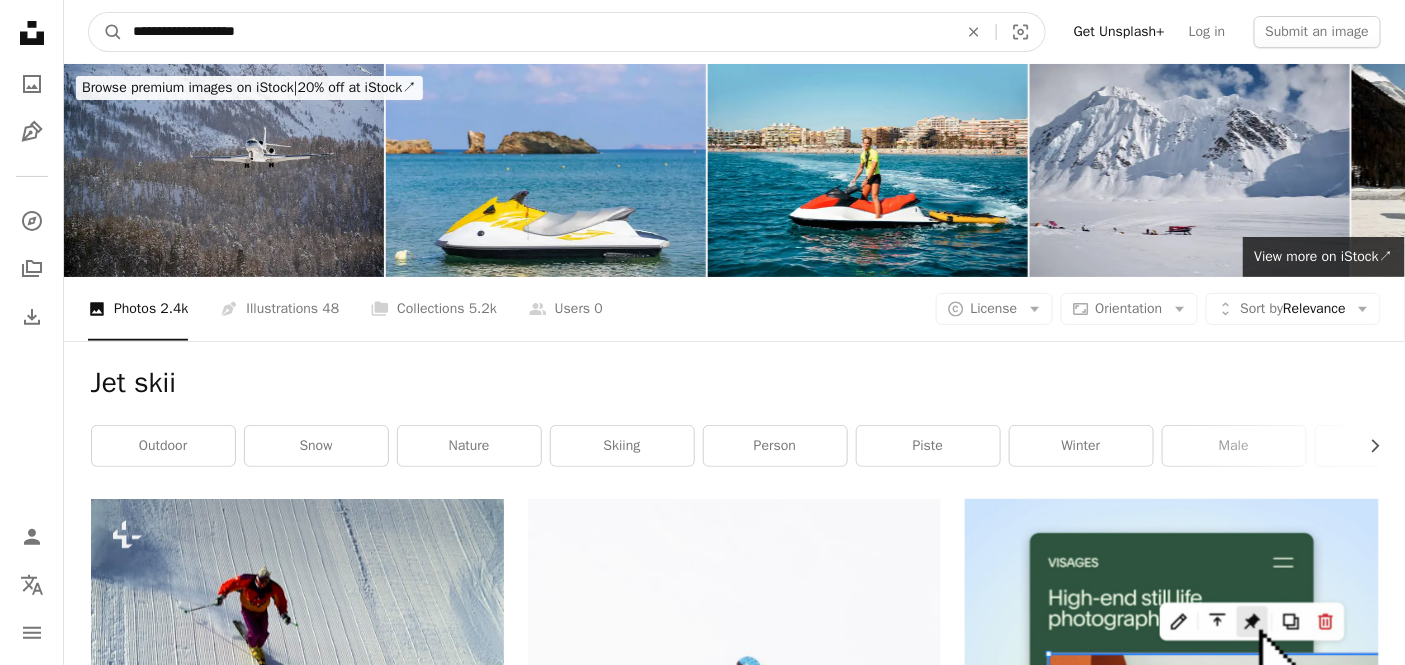 click on "A magnifying glass" at bounding box center (106, 32) 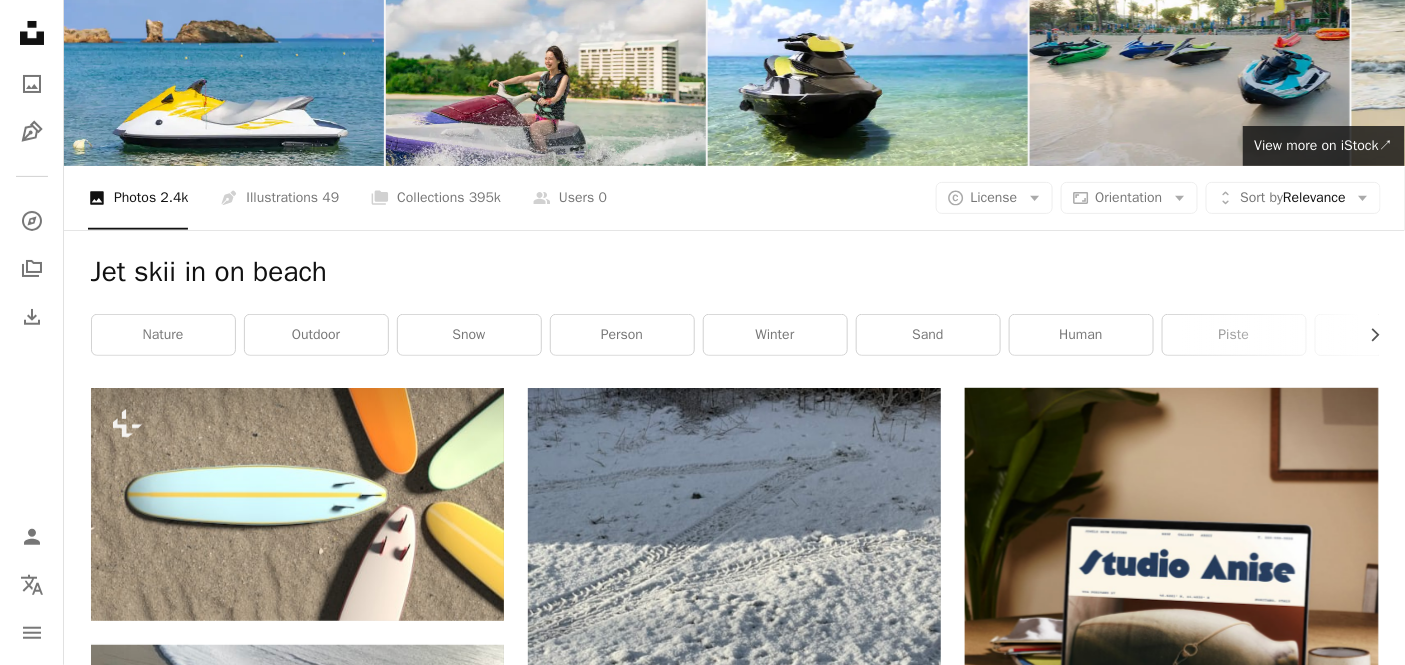 scroll, scrollTop: 0, scrollLeft: 0, axis: both 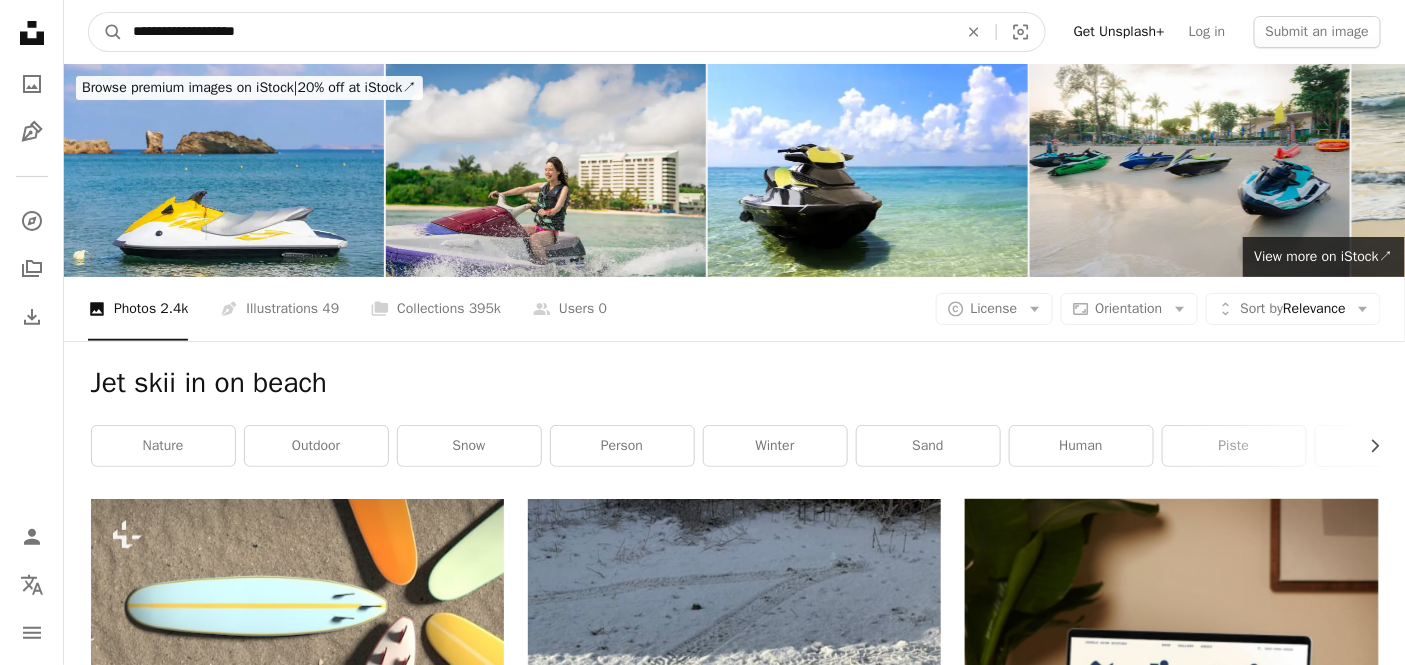 click on "**********" at bounding box center (537, 32) 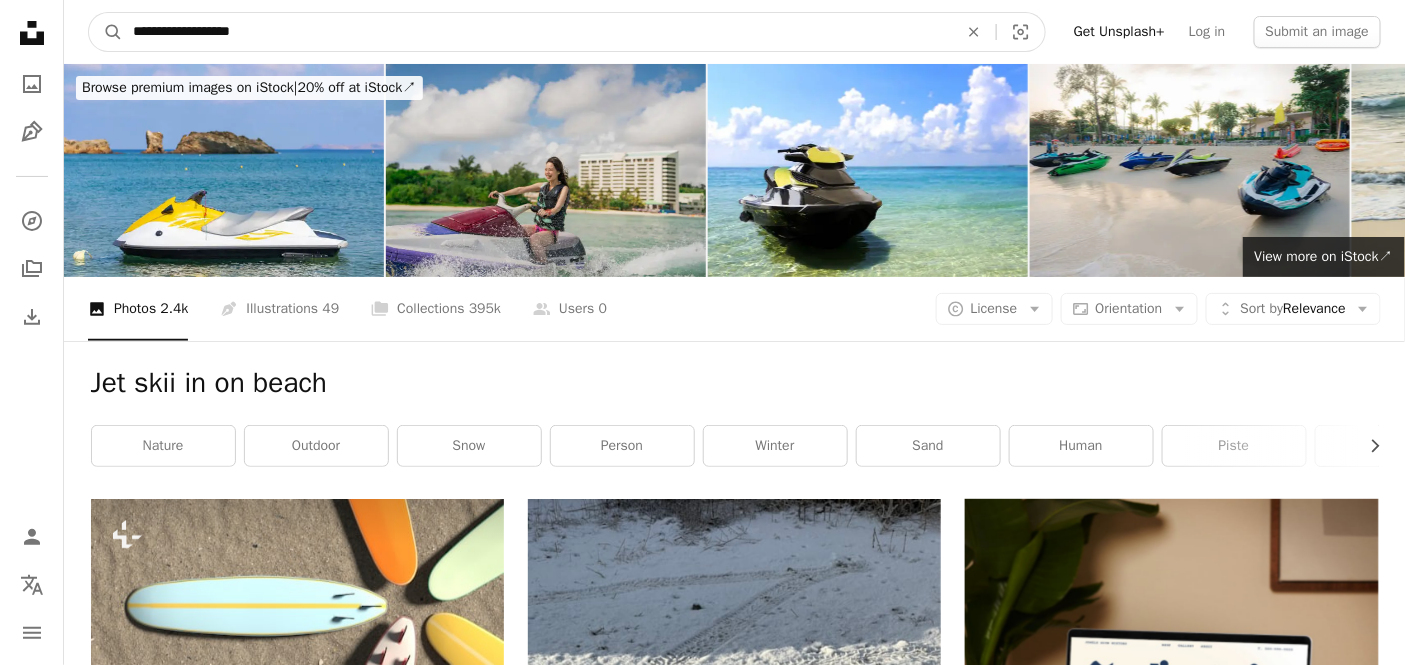 type on "**********" 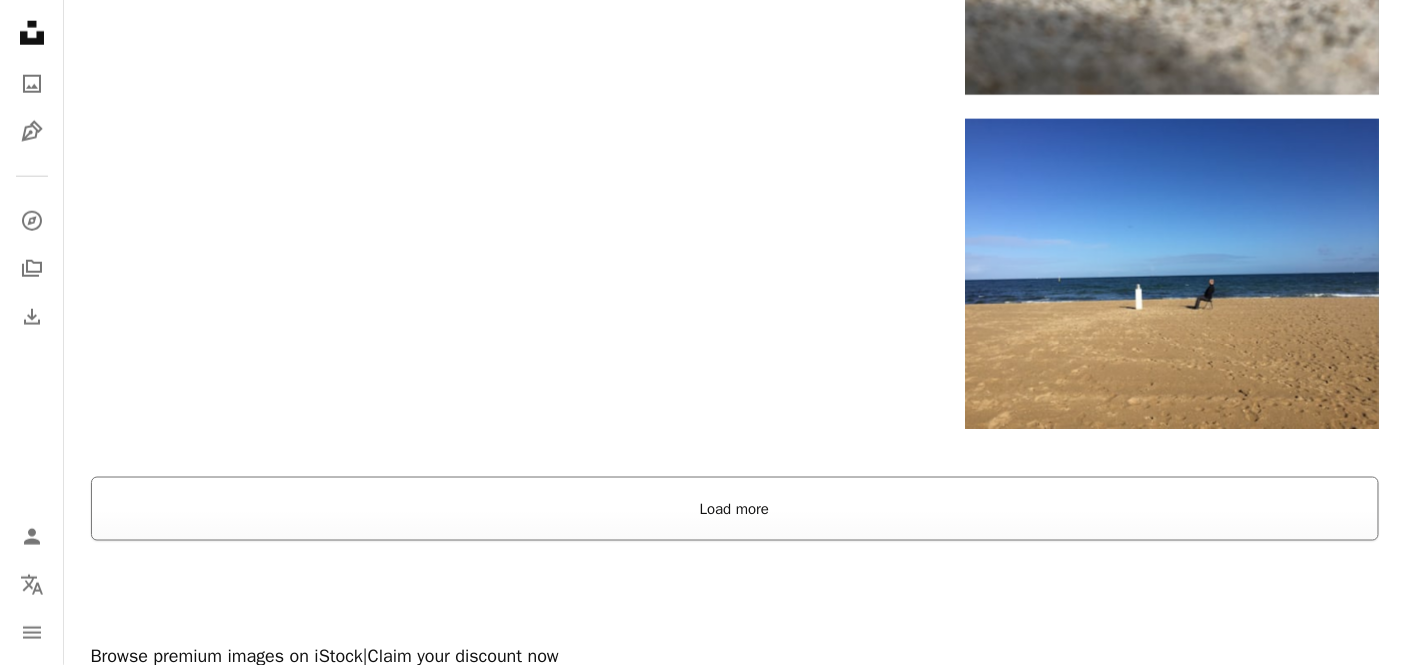 scroll, scrollTop: 3268, scrollLeft: 0, axis: vertical 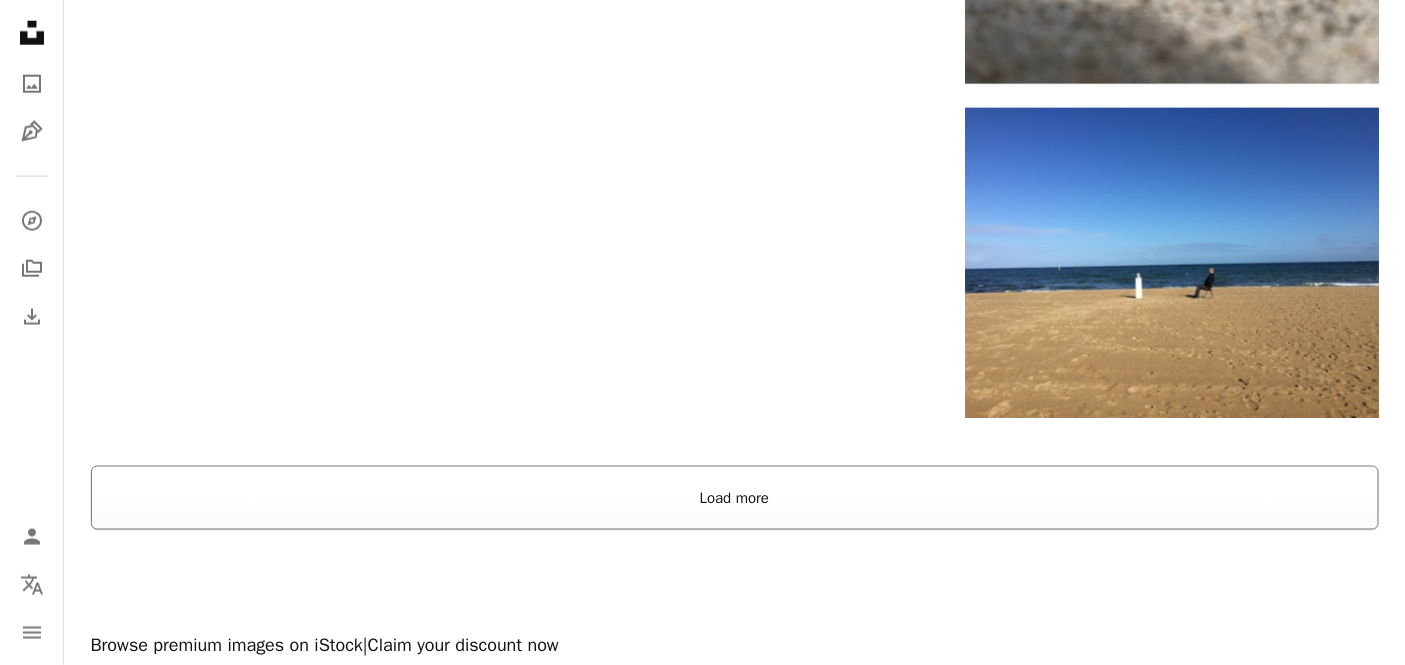 click on "Load more" at bounding box center [735, 498] 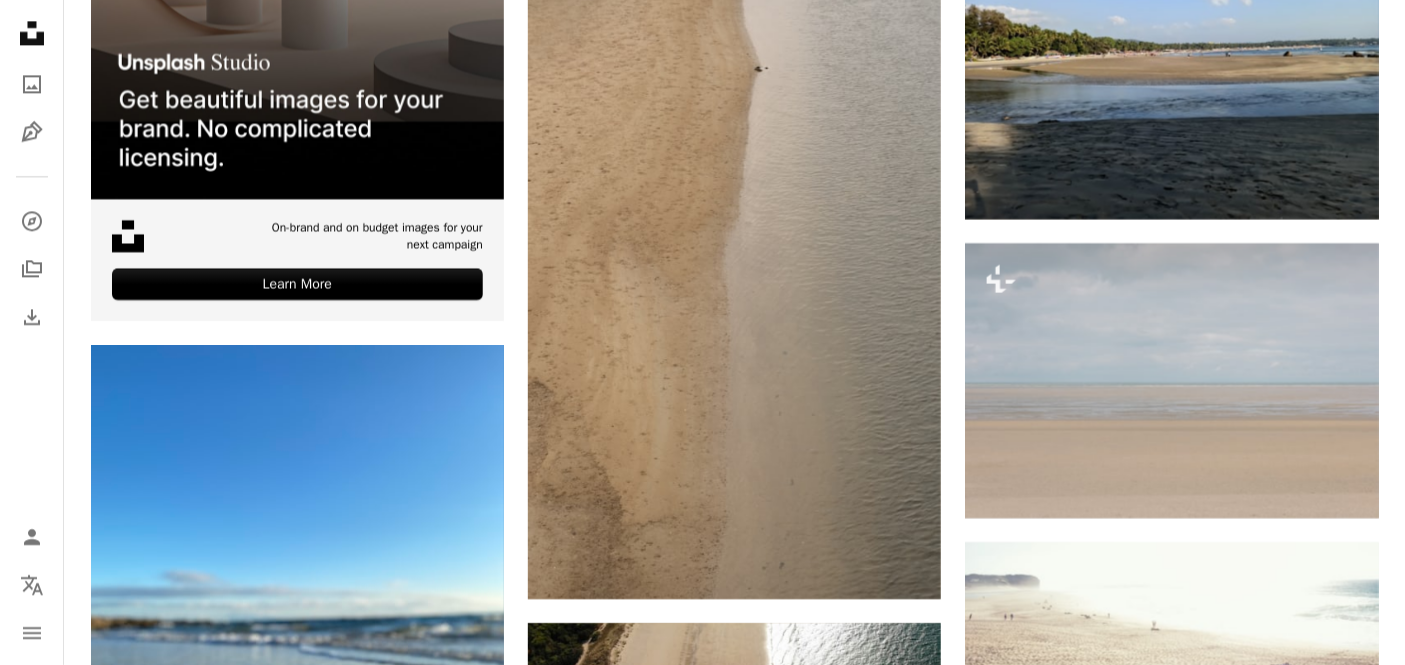 scroll, scrollTop: 4045, scrollLeft: 0, axis: vertical 